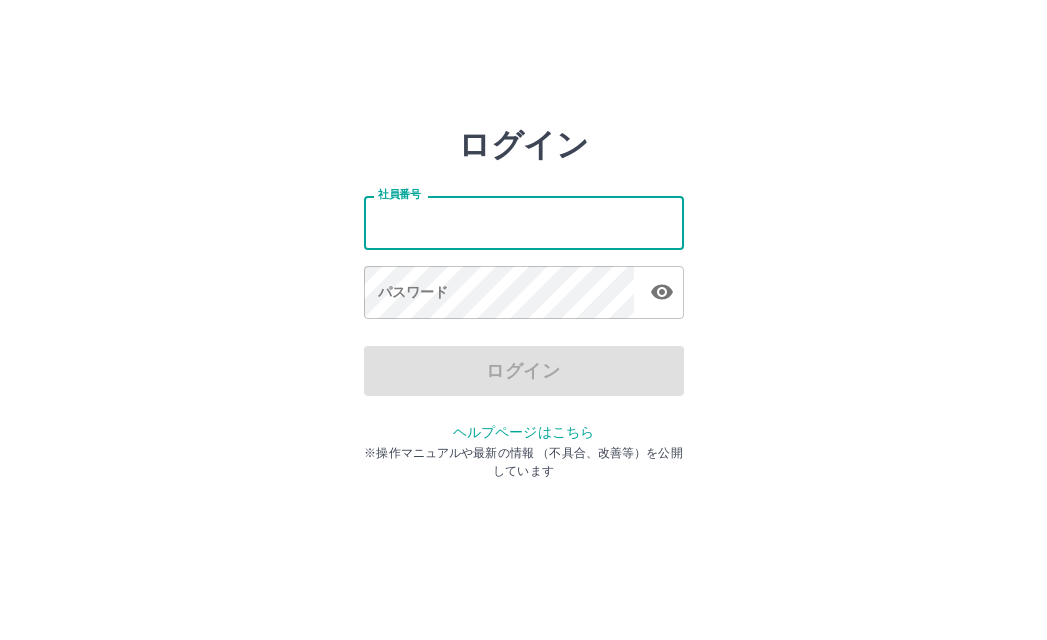 scroll, scrollTop: 0, scrollLeft: 0, axis: both 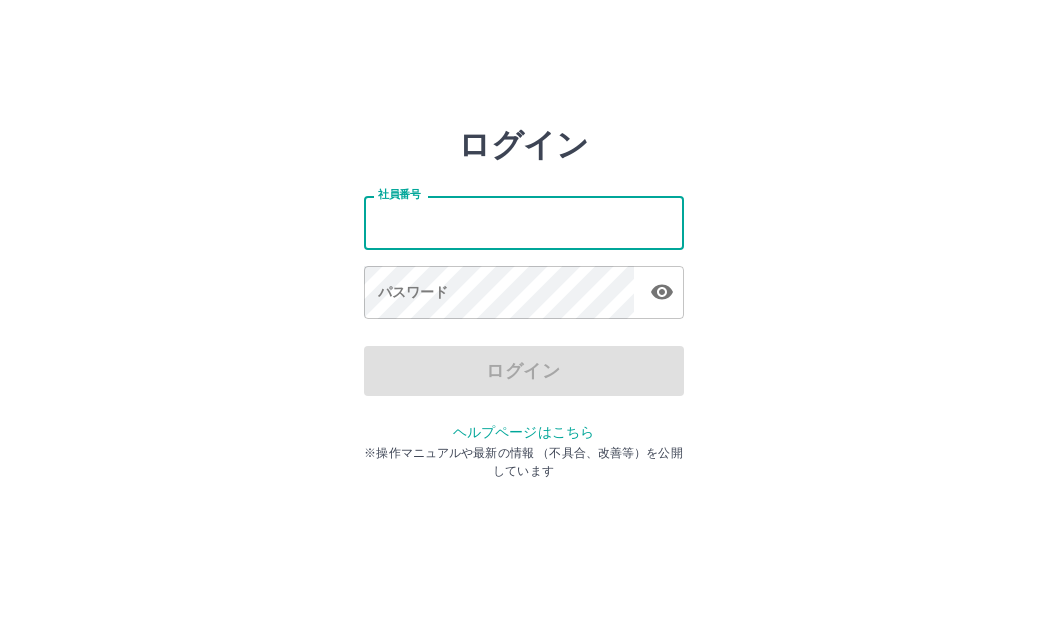 click on "社員番号" at bounding box center [524, 222] 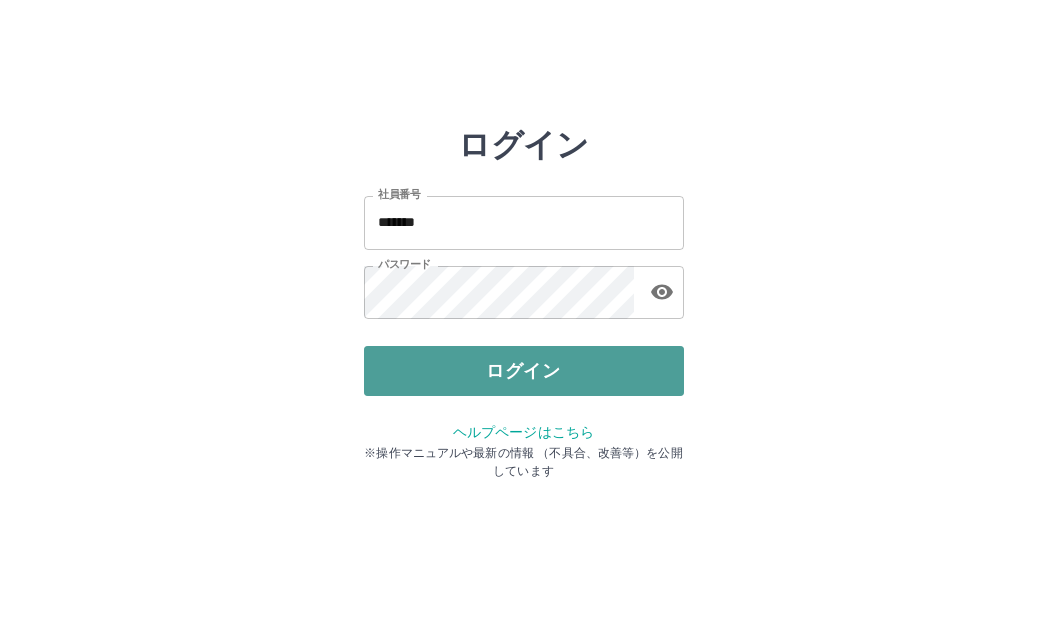 click on "ログイン" at bounding box center [524, 371] 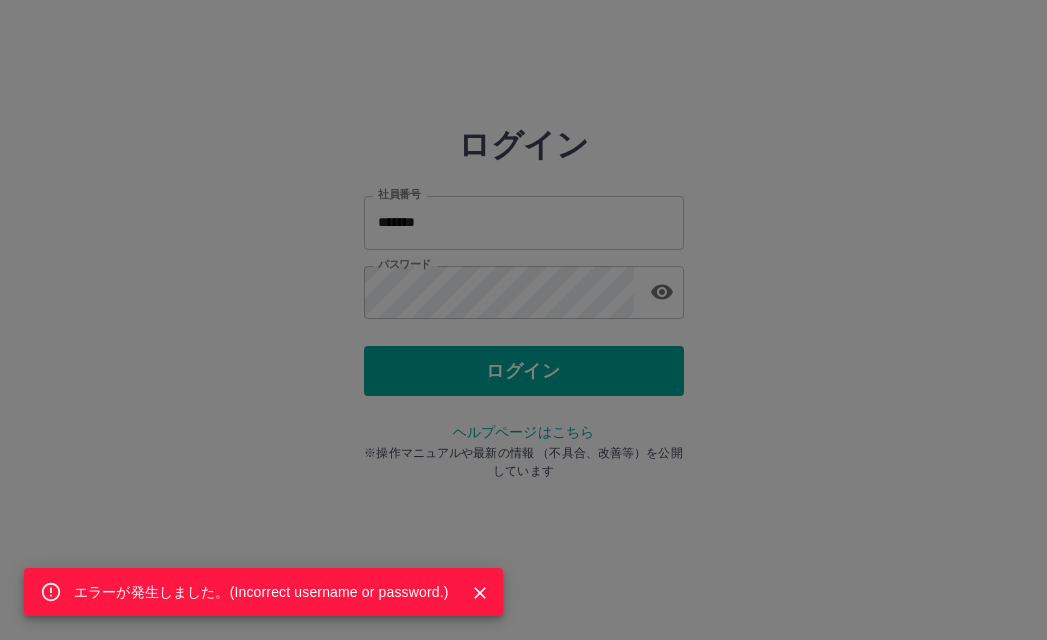 drag, startPoint x: 440, startPoint y: 302, endPoint x: 428, endPoint y: 245, distance: 58.249462 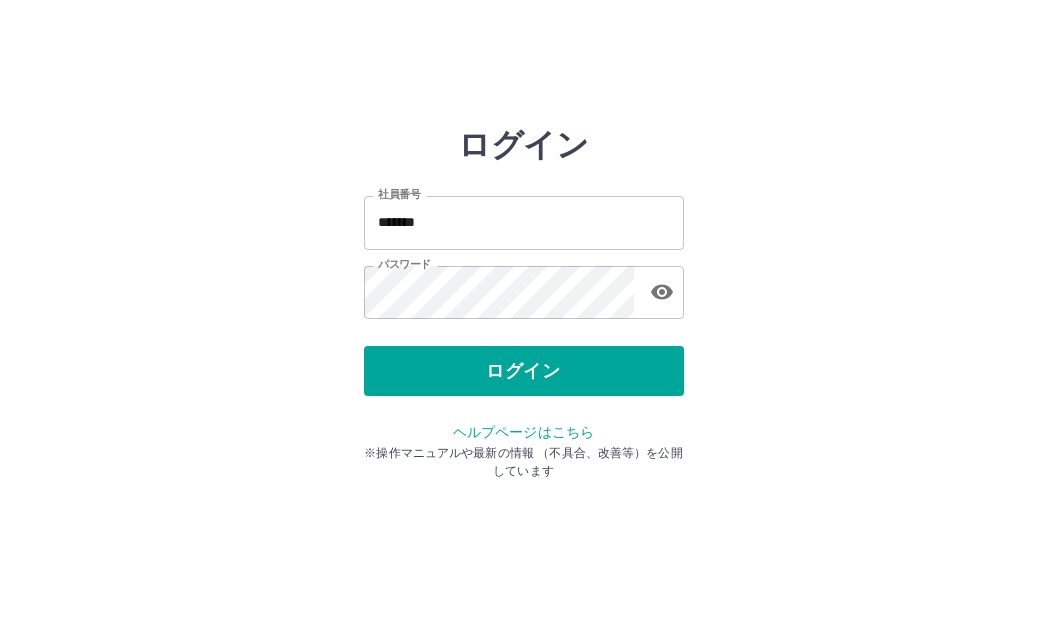 click on "*******" at bounding box center [524, 222] 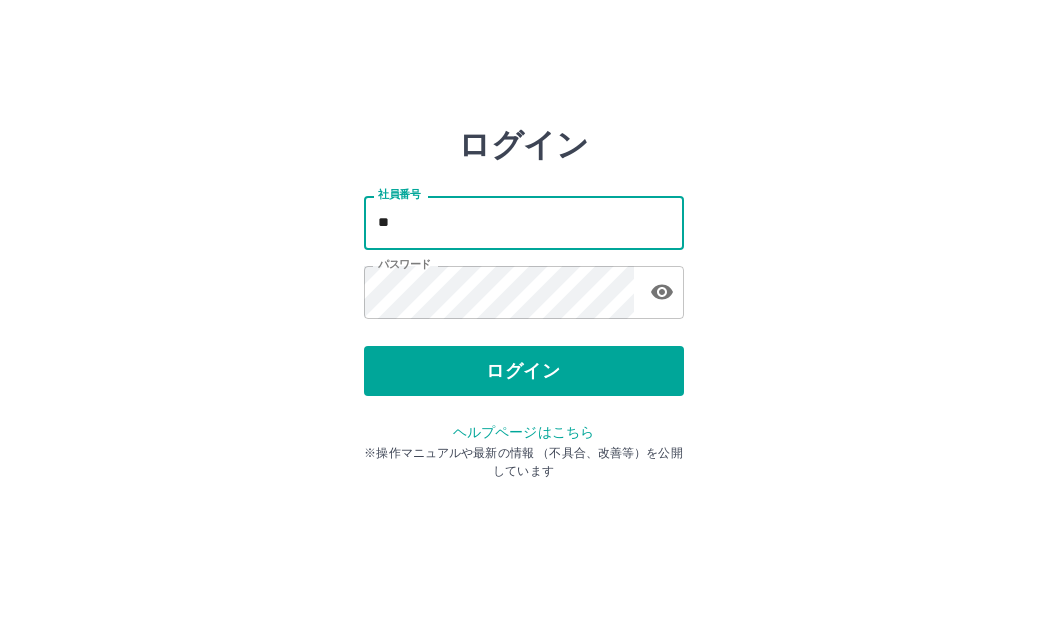 type on "*" 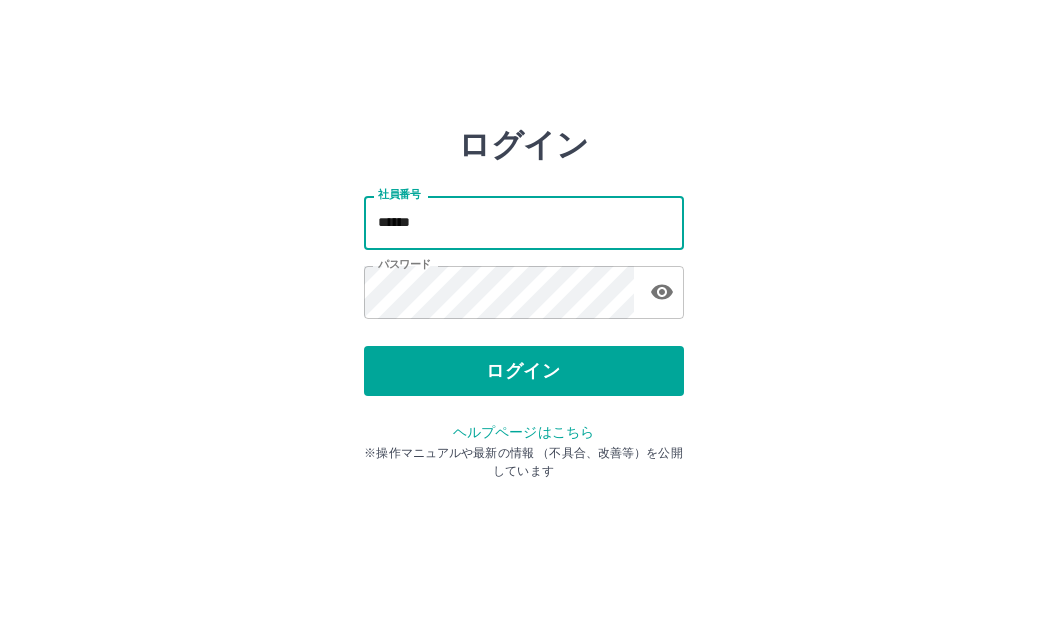 type on "*******" 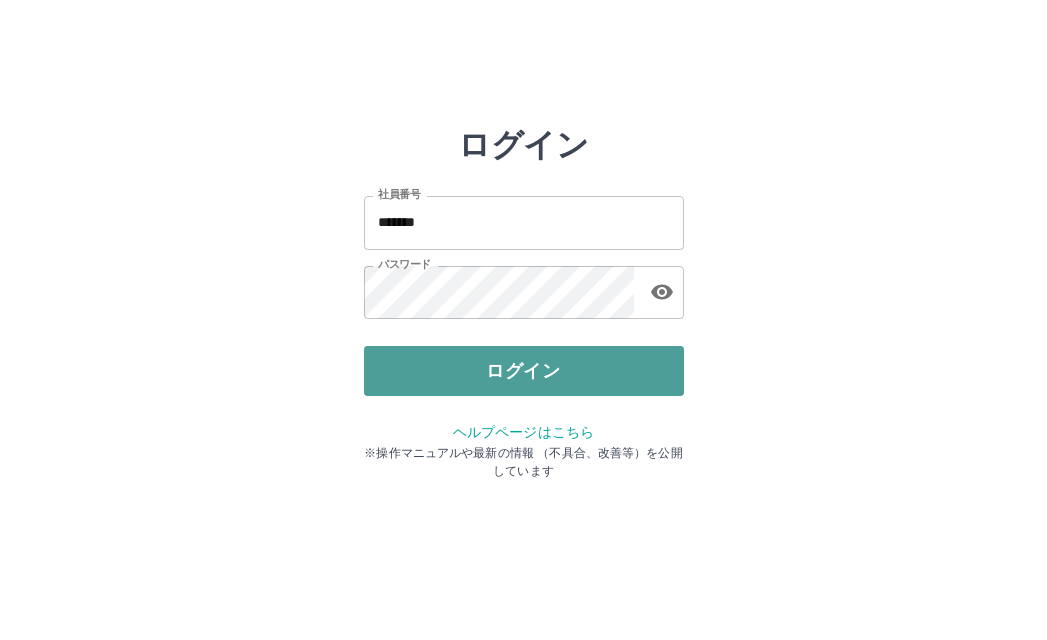 click on "ログイン" at bounding box center [524, 371] 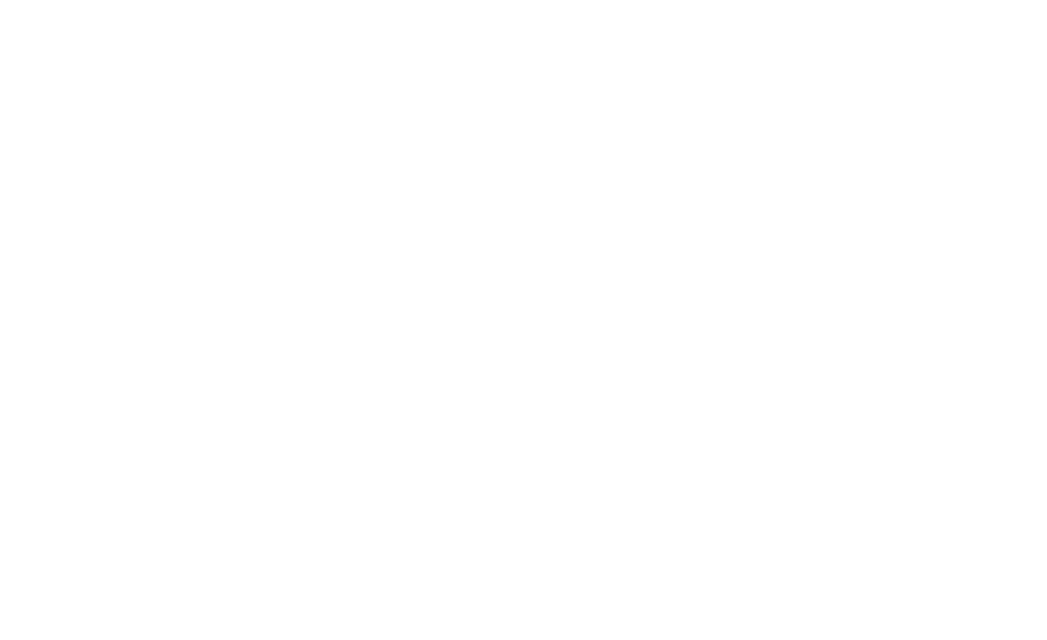 scroll, scrollTop: 0, scrollLeft: 0, axis: both 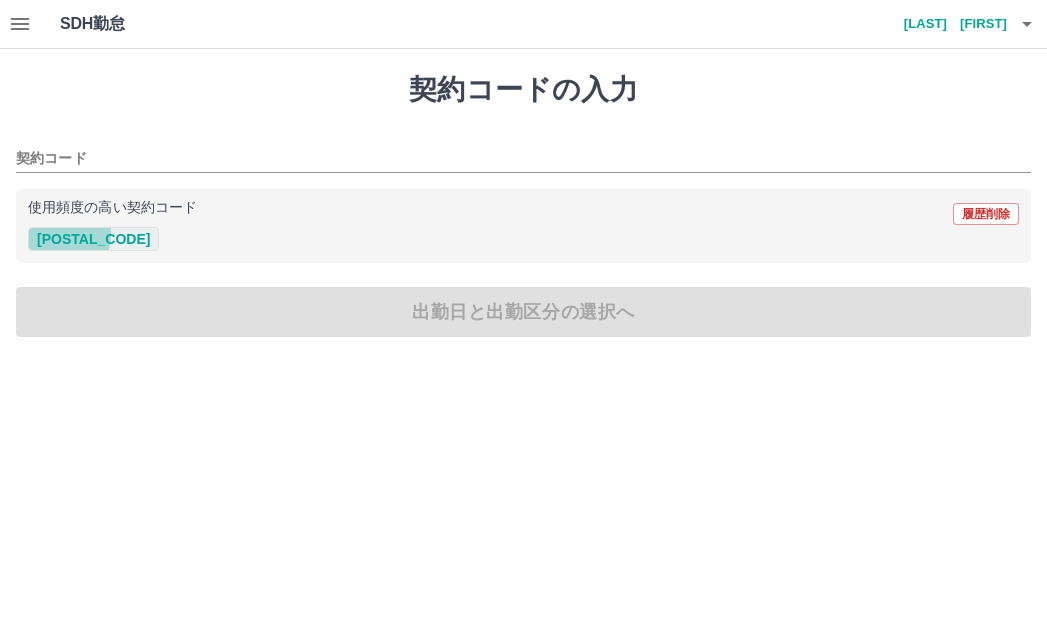 click on "[POSTAL_CODE]" at bounding box center [93, 239] 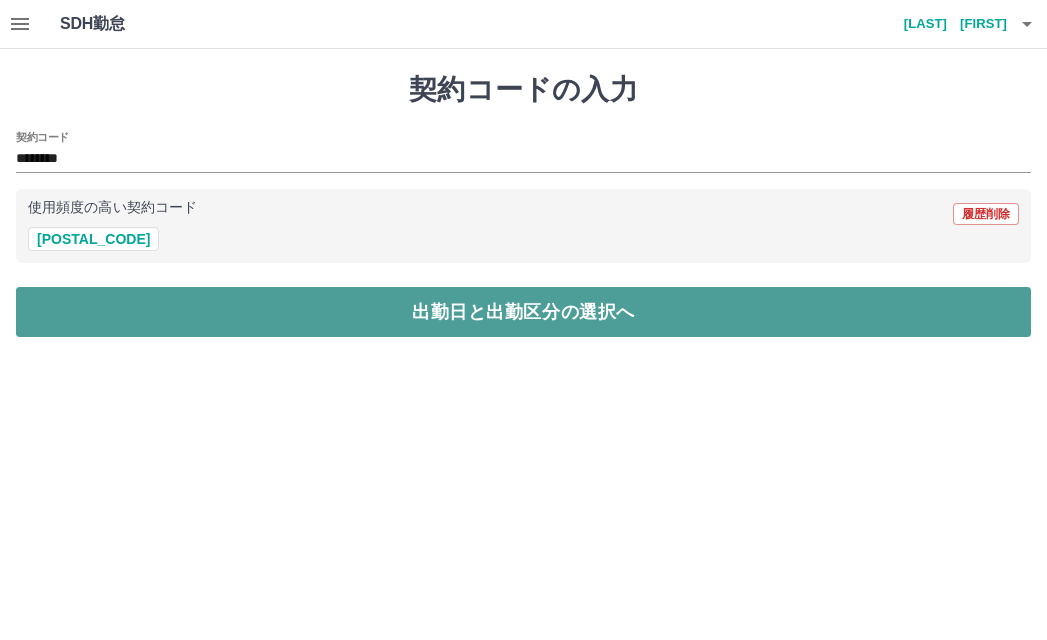 click on "出勤日と出勤区分の選択へ" at bounding box center [523, 312] 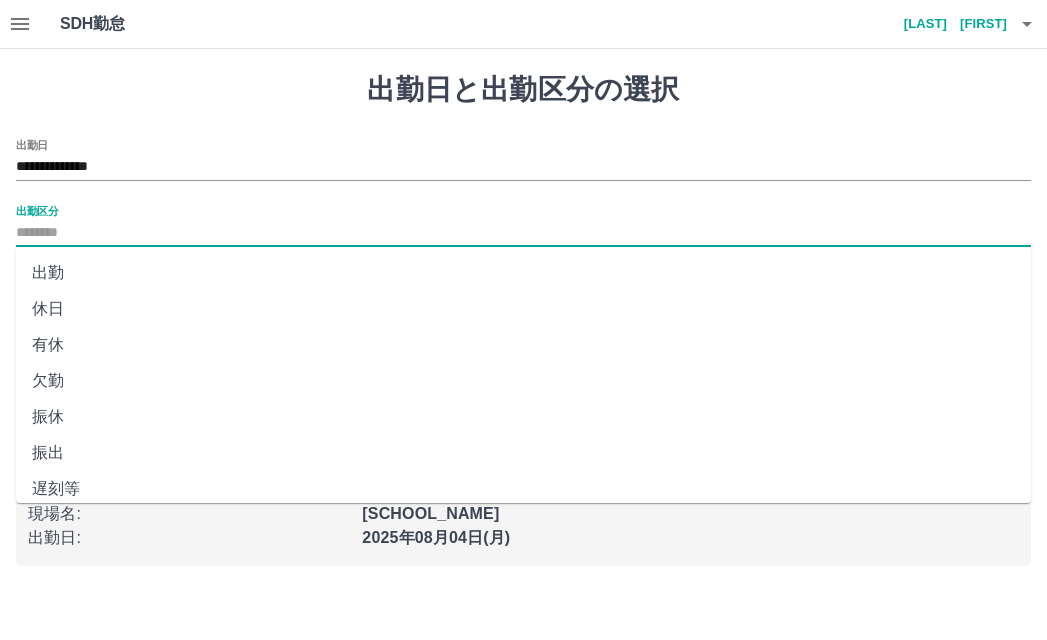 click on "出勤区分" at bounding box center (523, 233) 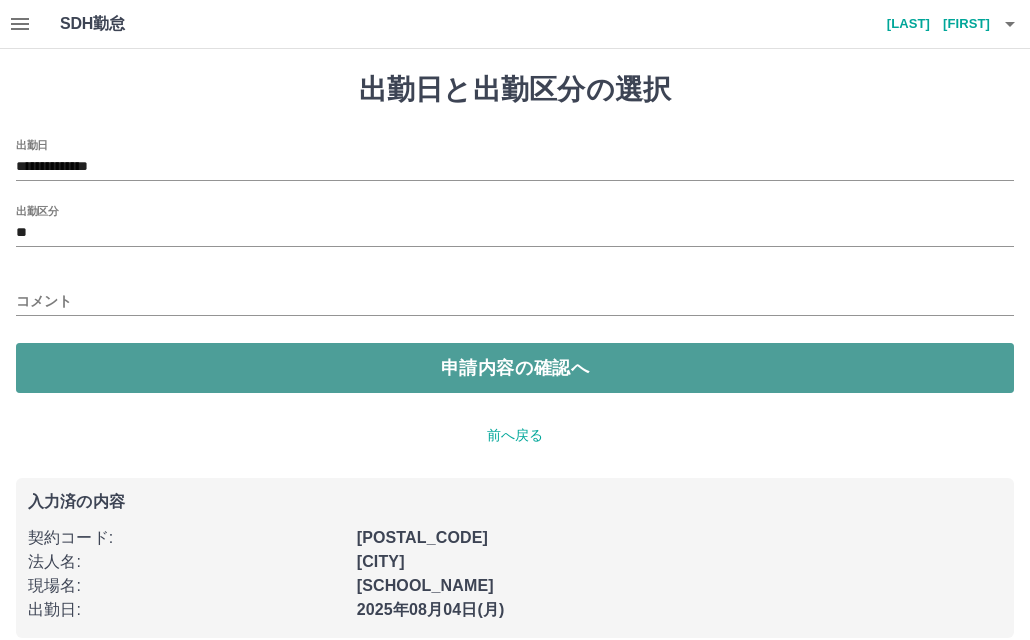 click on "申請内容の確認へ" at bounding box center [515, 368] 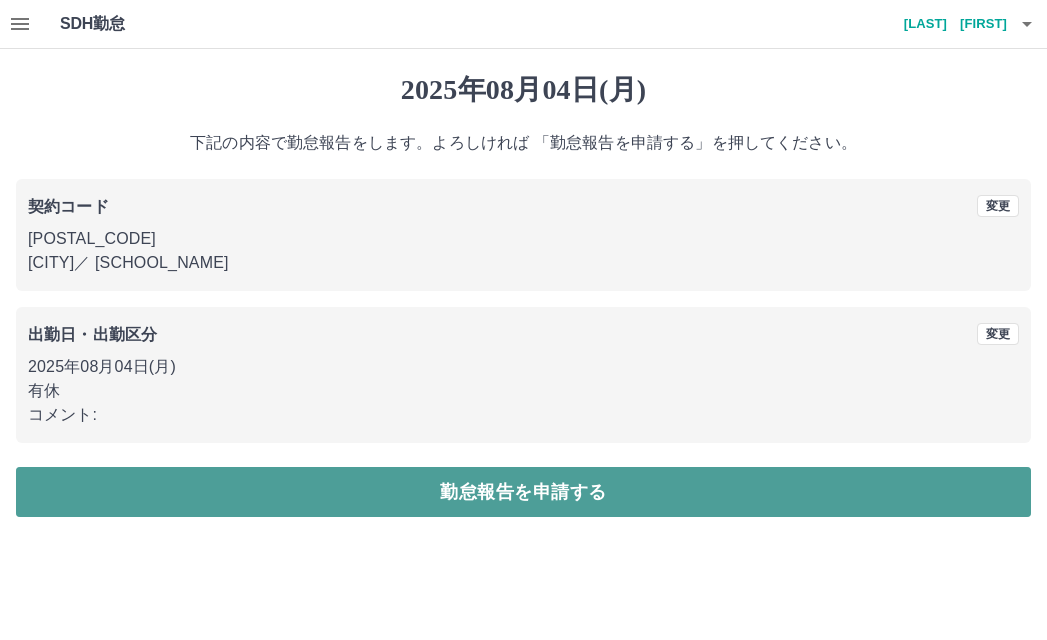 click on "勤怠報告を申請する" at bounding box center (523, 492) 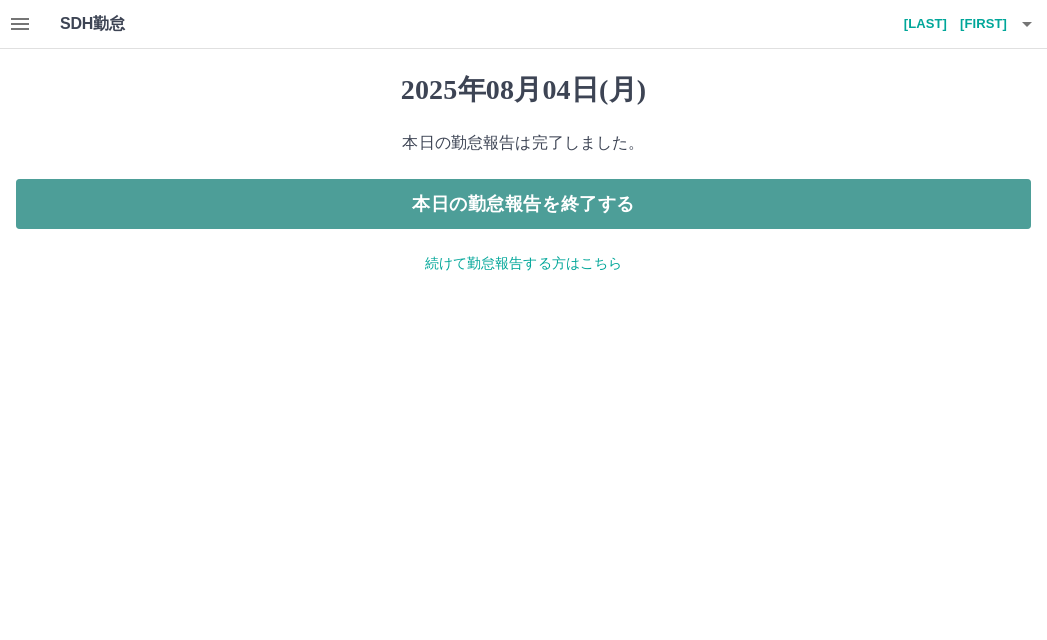 click on "本日の勤怠報告を終了する" at bounding box center [523, 204] 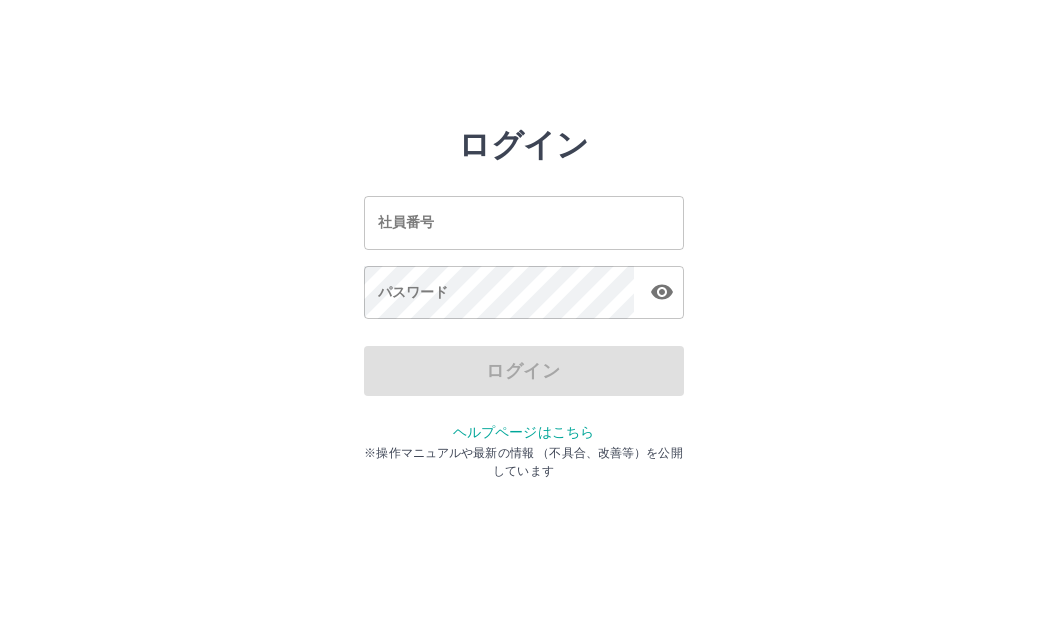 scroll, scrollTop: 0, scrollLeft: 0, axis: both 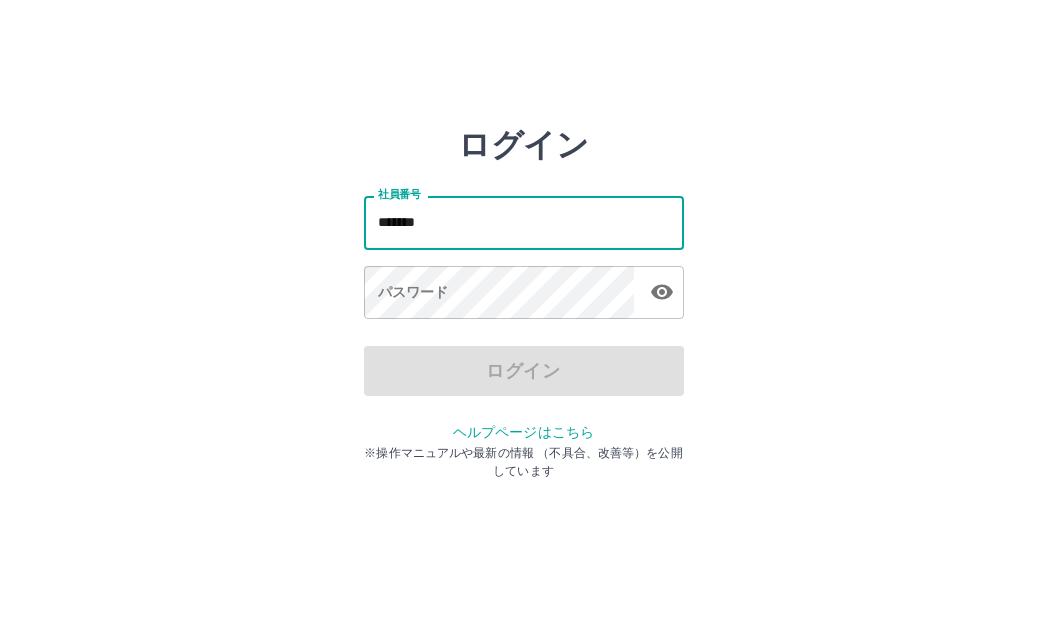 type on "*******" 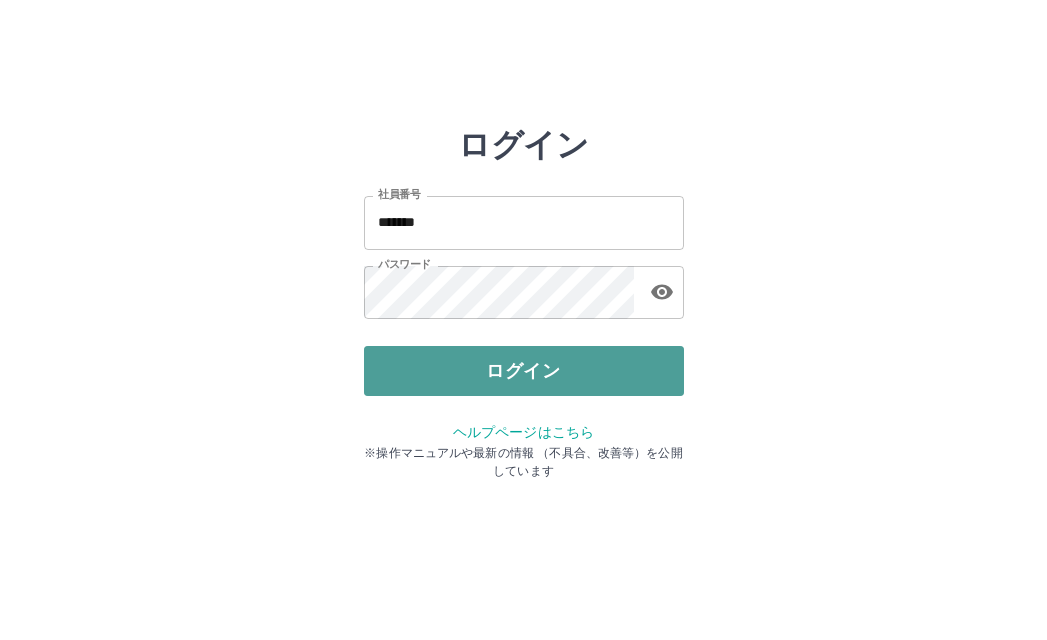 click on "ログイン" at bounding box center (524, 371) 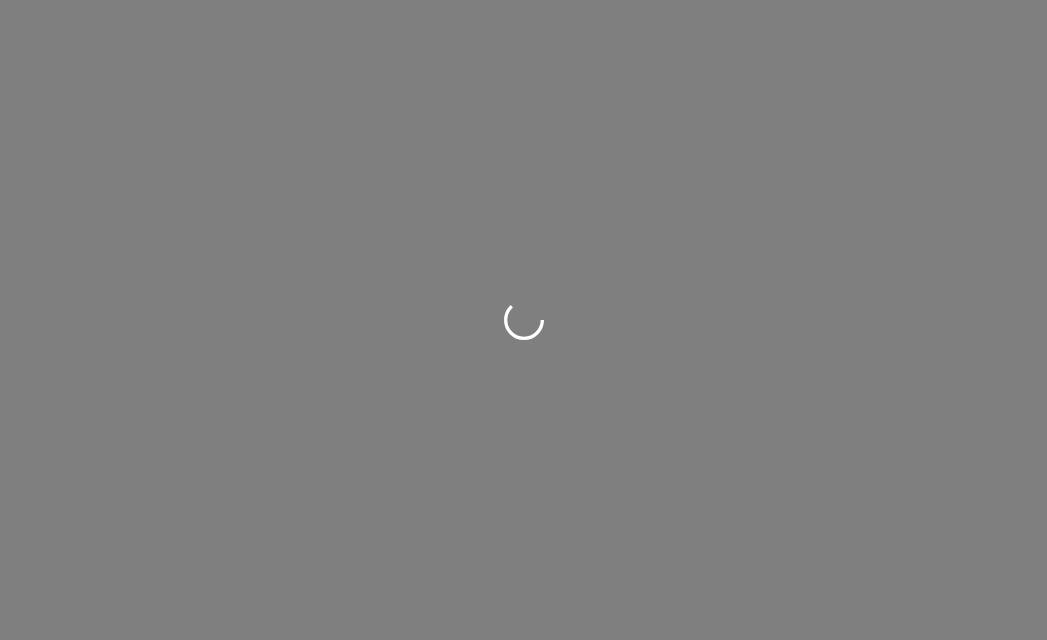 scroll, scrollTop: 0, scrollLeft: 0, axis: both 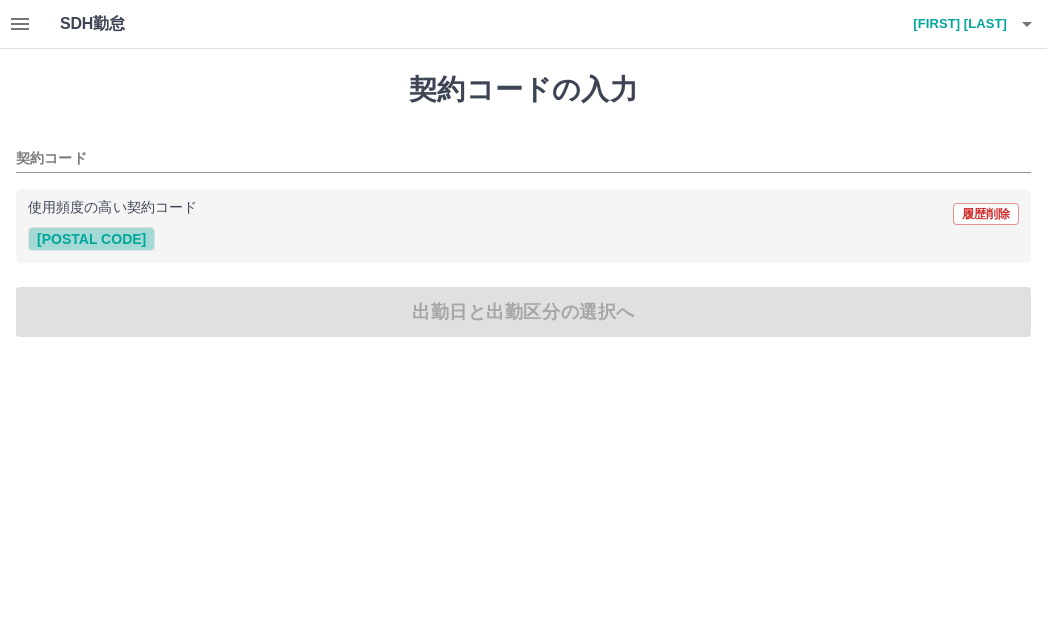 click on "[POSTAL_CODE]" at bounding box center [91, 239] 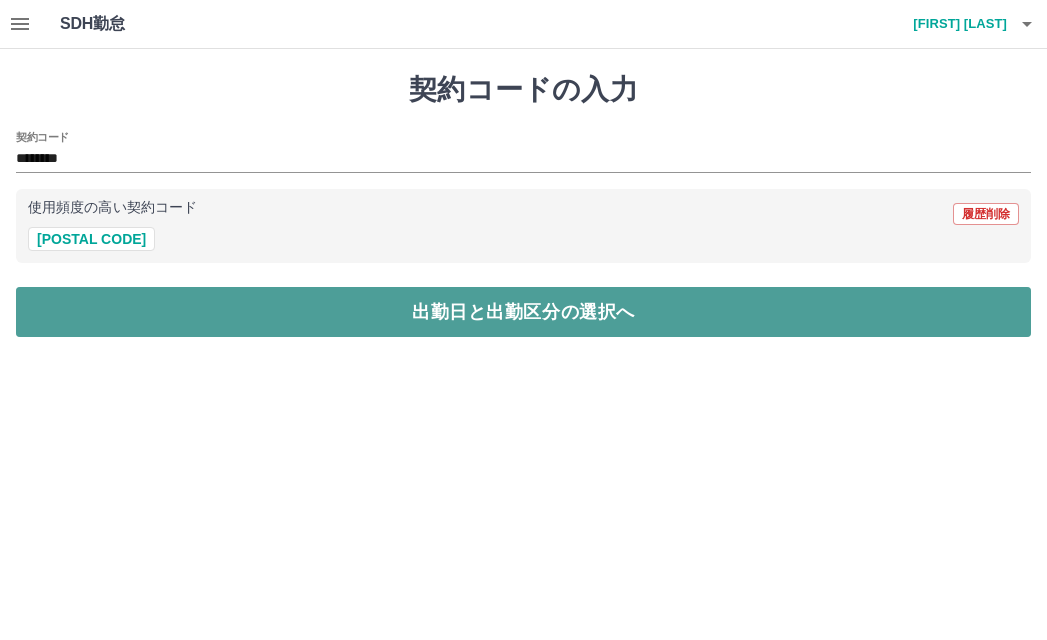 click on "出勤日と出勤区分の選択へ" at bounding box center [523, 312] 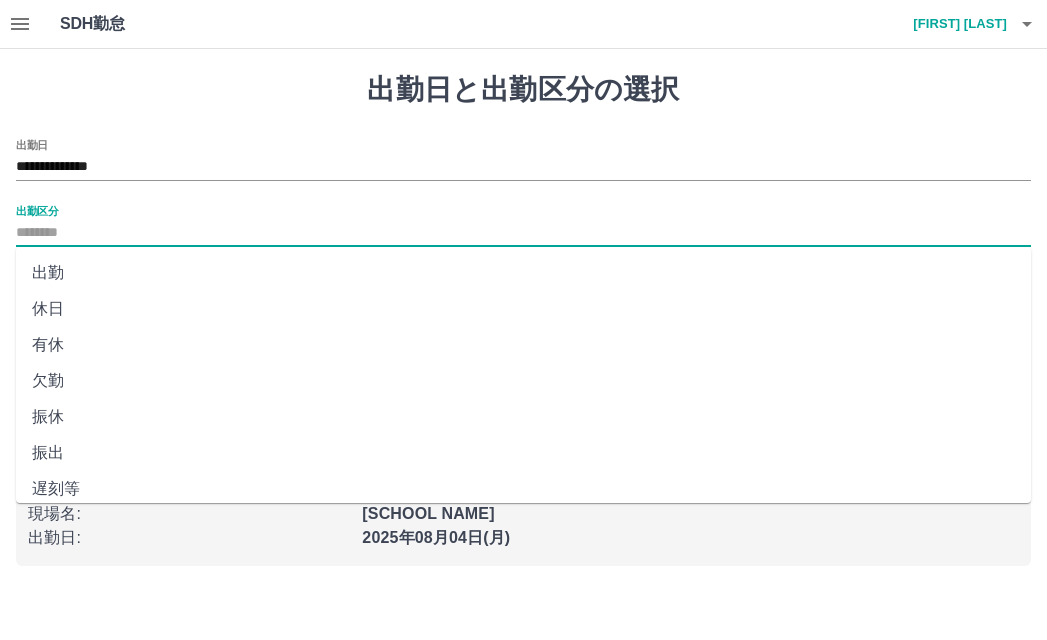 click on "出勤区分" at bounding box center [523, 233] 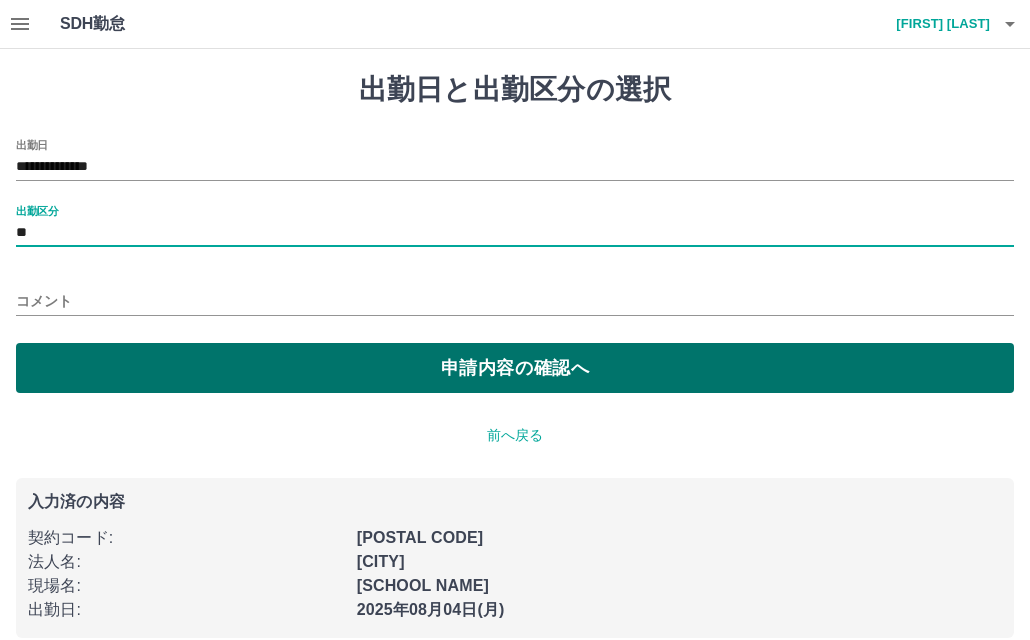 click on "申請内容の確認へ" at bounding box center [515, 368] 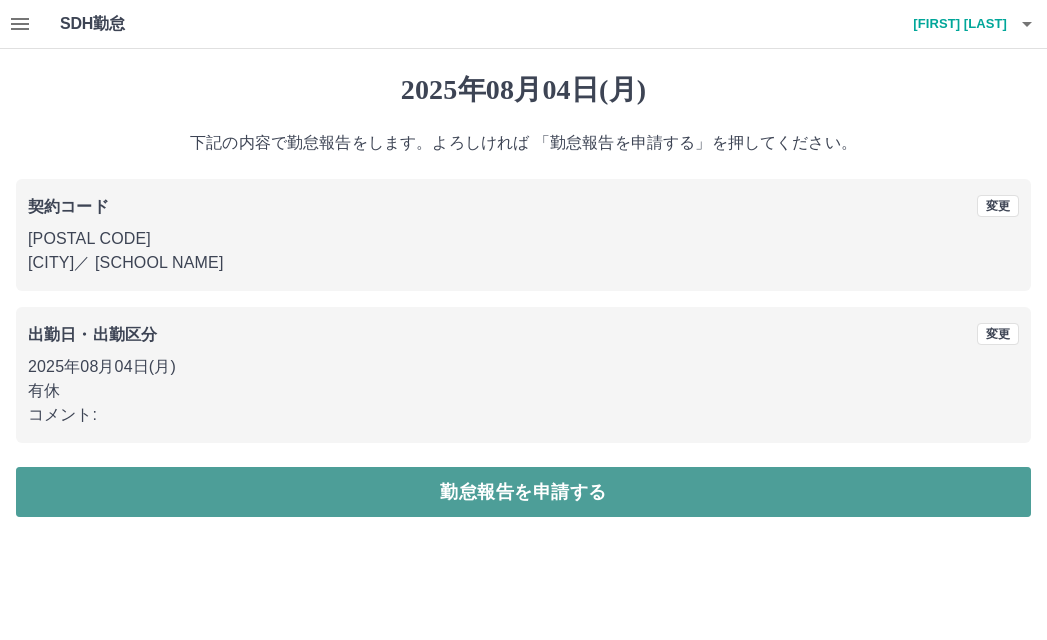 click on "勤怠報告を申請する" at bounding box center [523, 492] 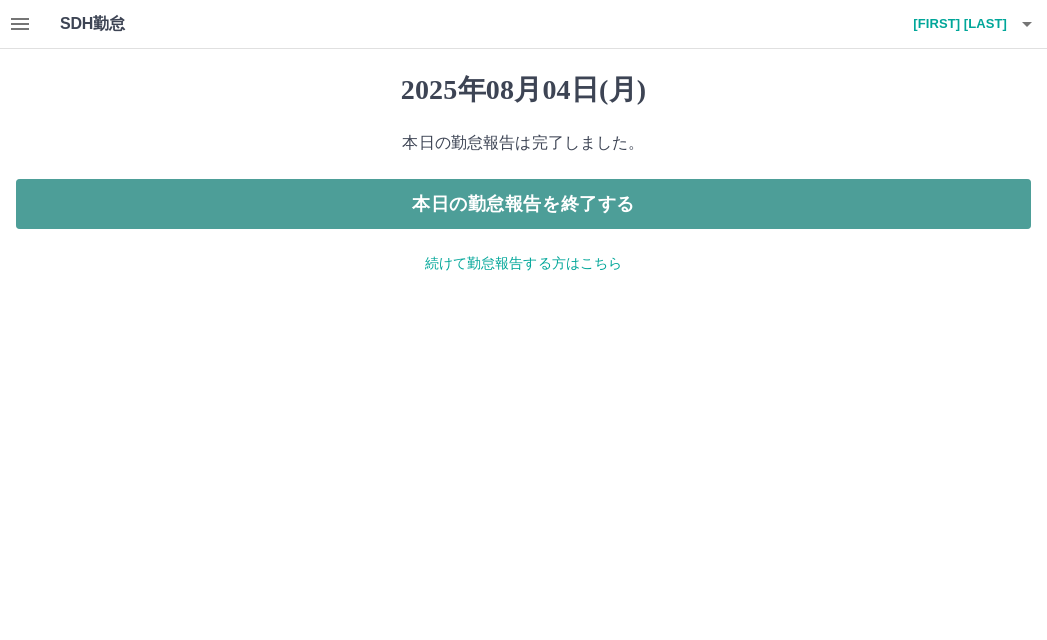 click on "本日の勤怠報告を終了する" at bounding box center [523, 204] 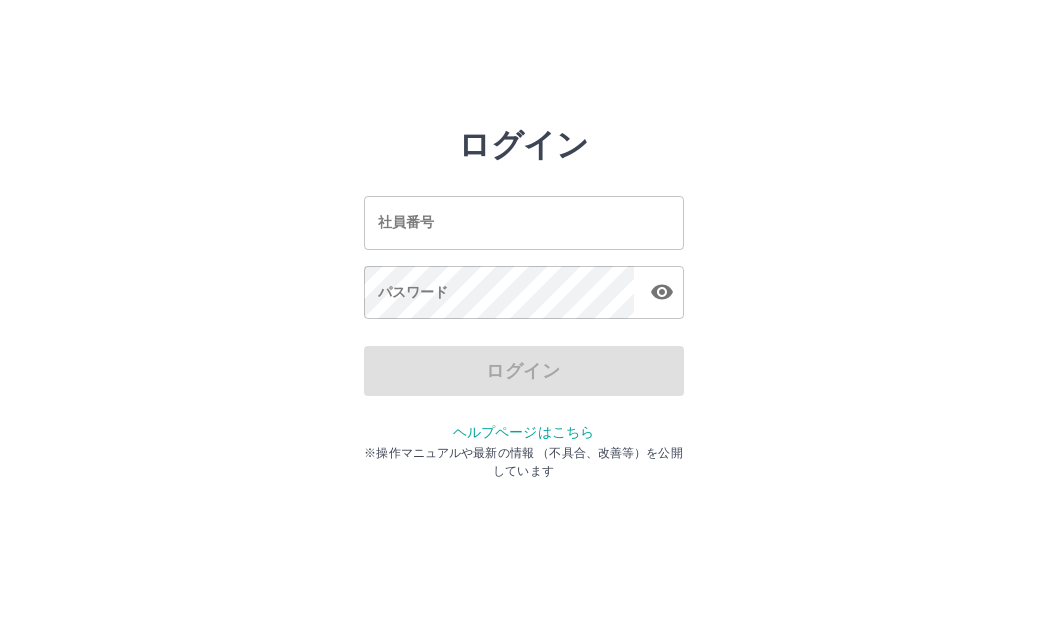 scroll, scrollTop: 0, scrollLeft: 0, axis: both 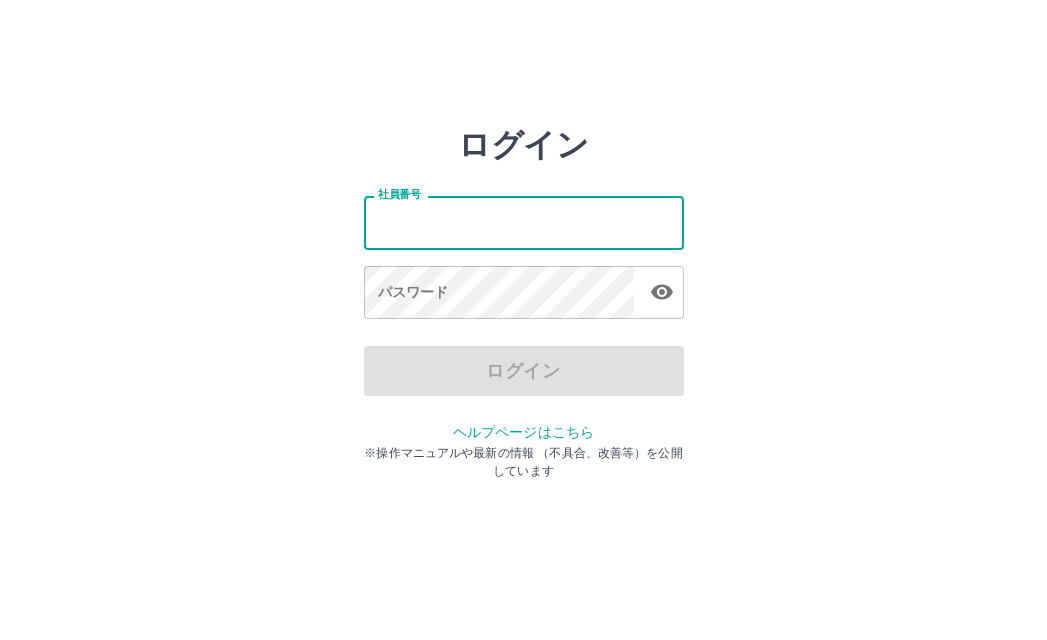 click on "社員番号" at bounding box center [524, 222] 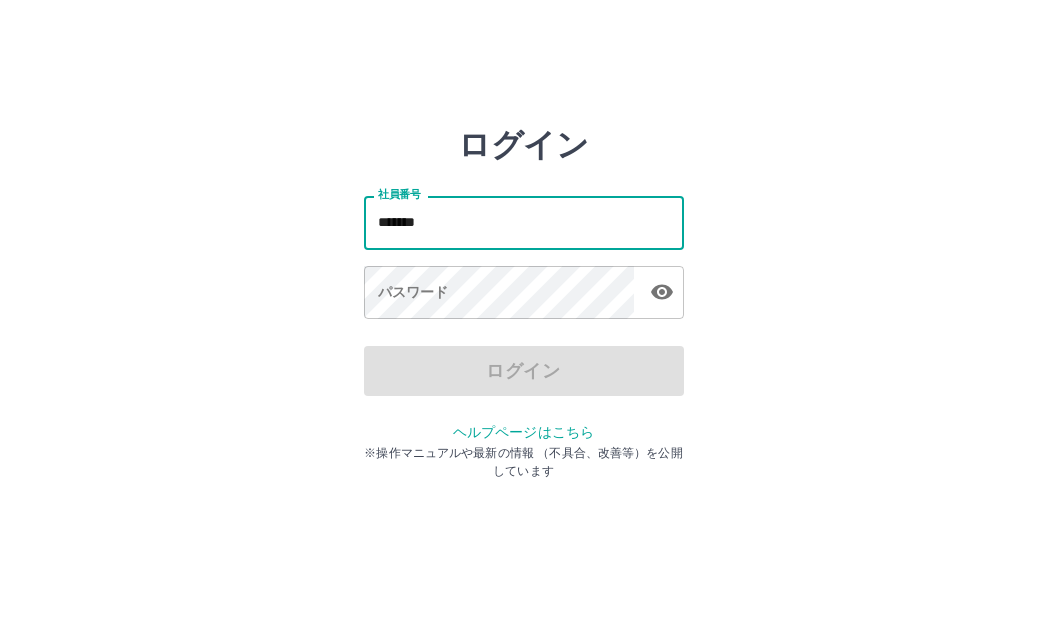 type on "*******" 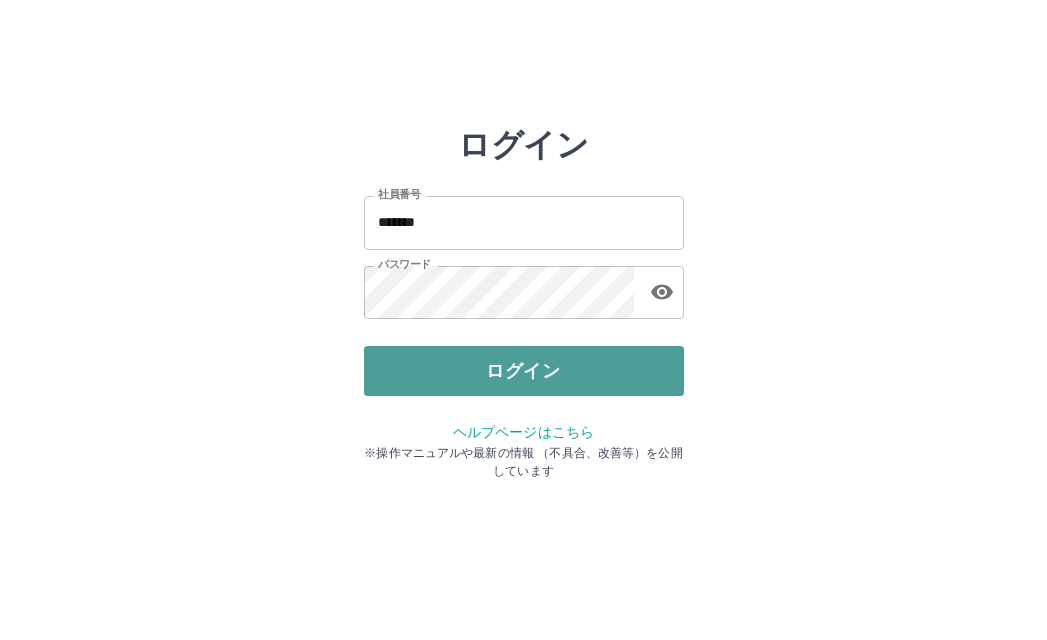 click on "ログイン" at bounding box center (524, 371) 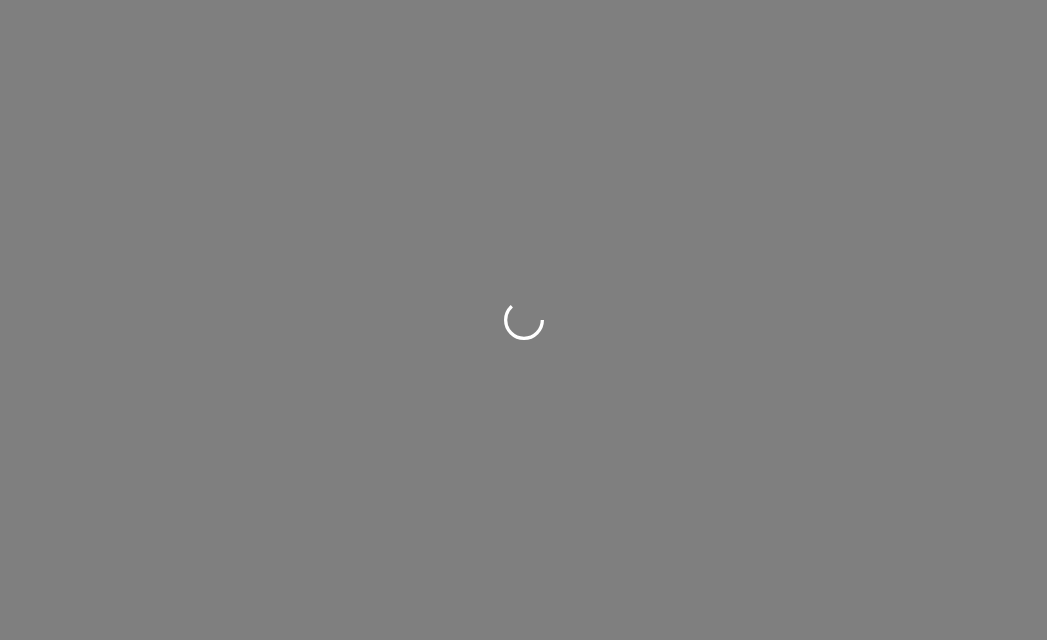 scroll, scrollTop: 0, scrollLeft: 0, axis: both 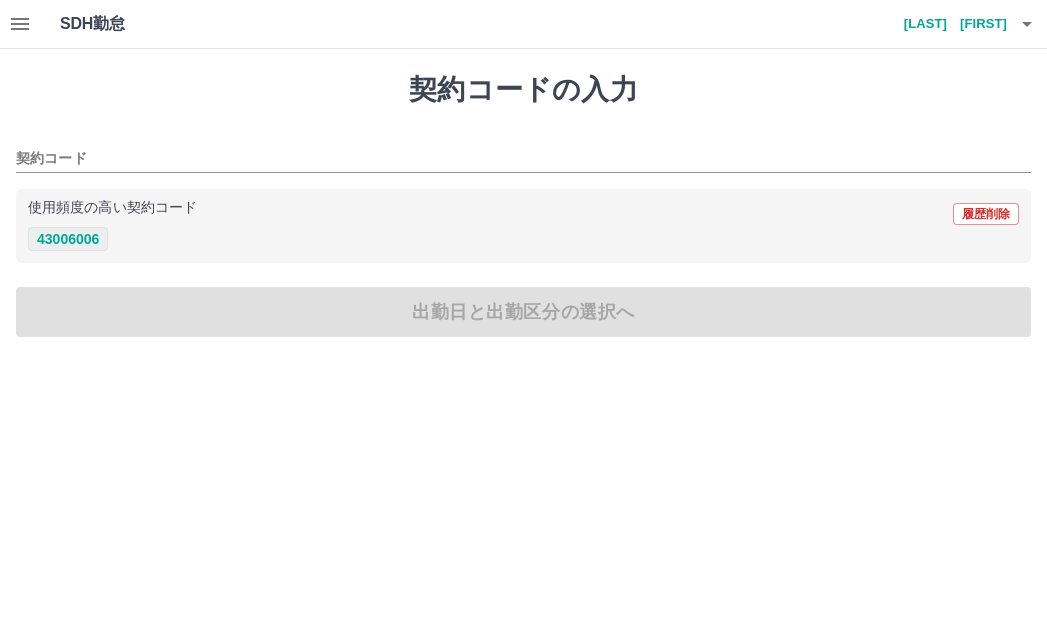 click on "43006006" at bounding box center [68, 239] 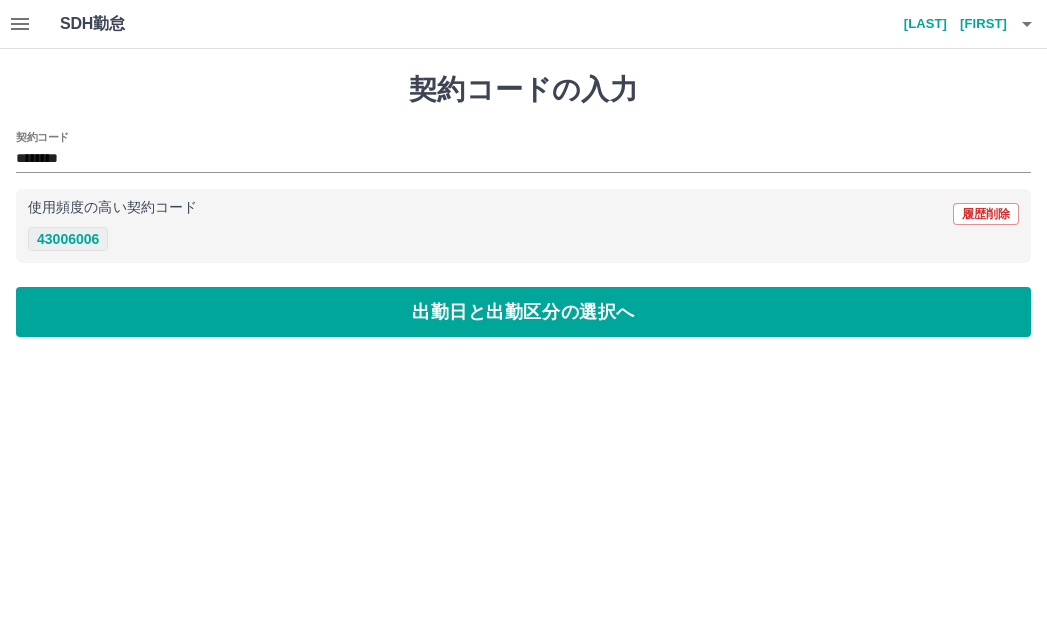 type on "********" 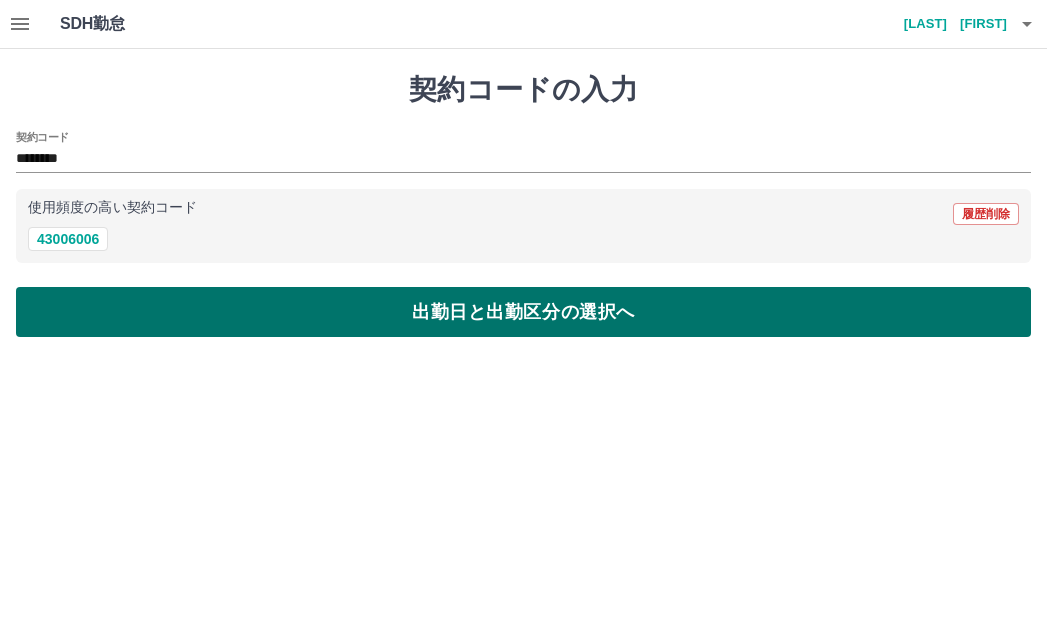 click on "出勤日と出勤区分の選択へ" at bounding box center (523, 312) 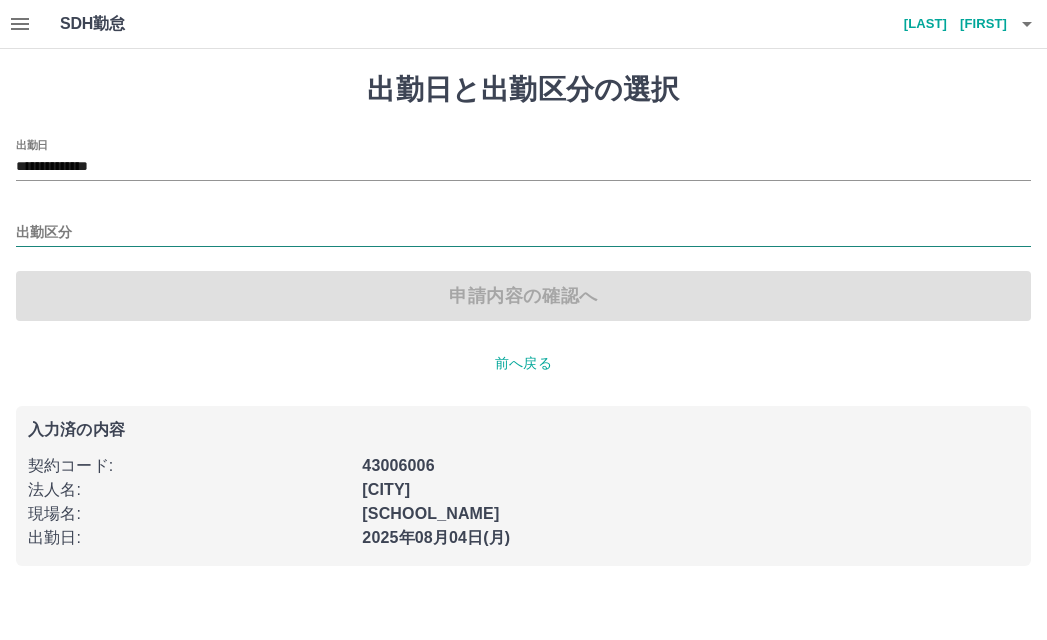 click on "出勤区分" at bounding box center [523, 233] 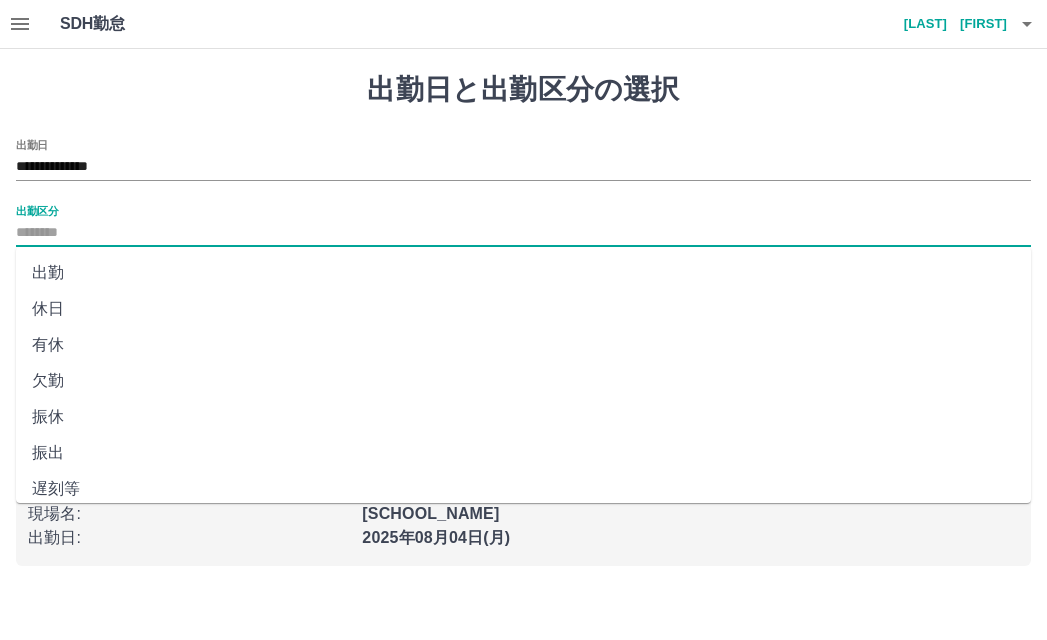 click on "有休" at bounding box center (523, 345) 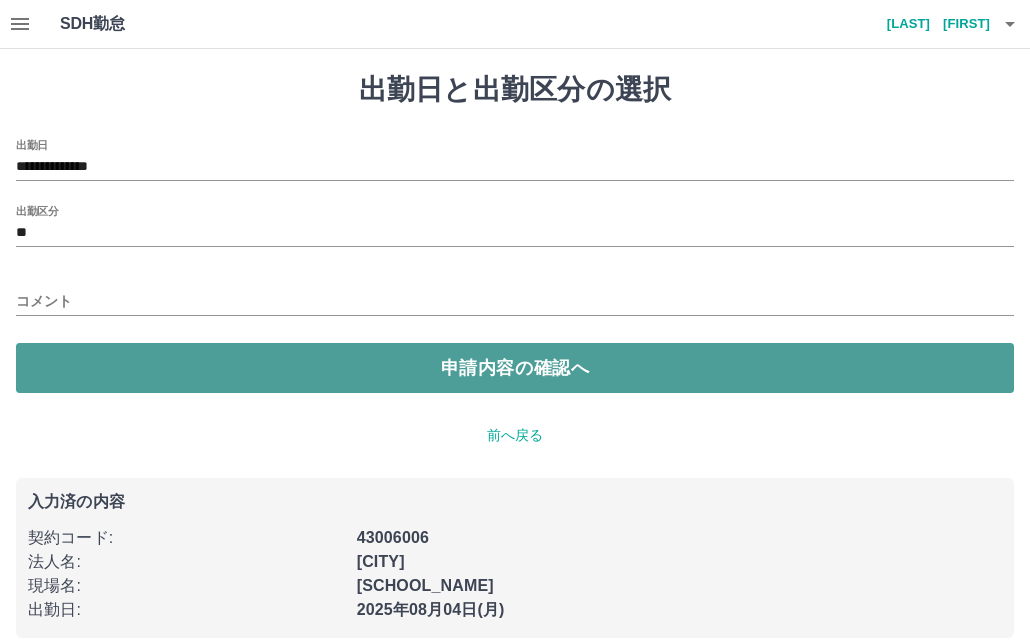 click on "申請内容の確認へ" at bounding box center (515, 368) 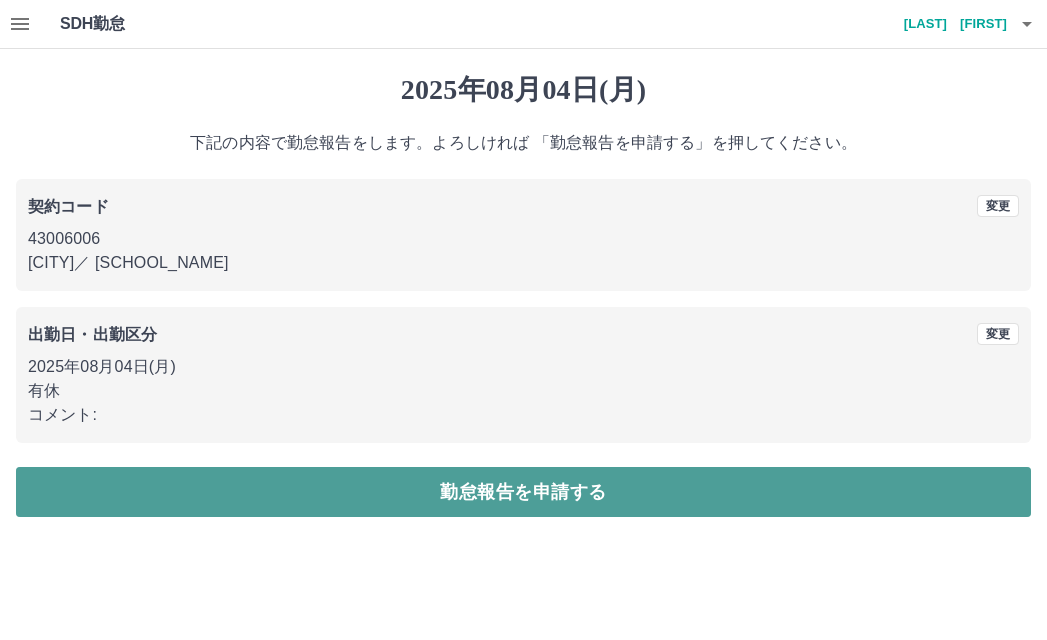 click on "勤怠報告を申請する" at bounding box center (523, 492) 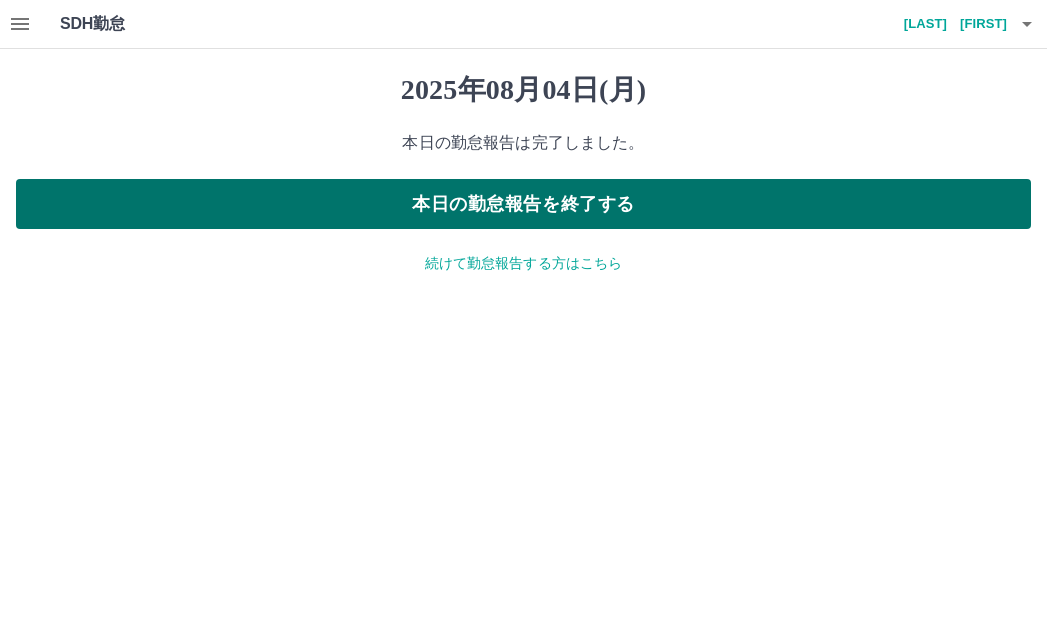 click on "本日の勤怠報告を終了する" at bounding box center [523, 204] 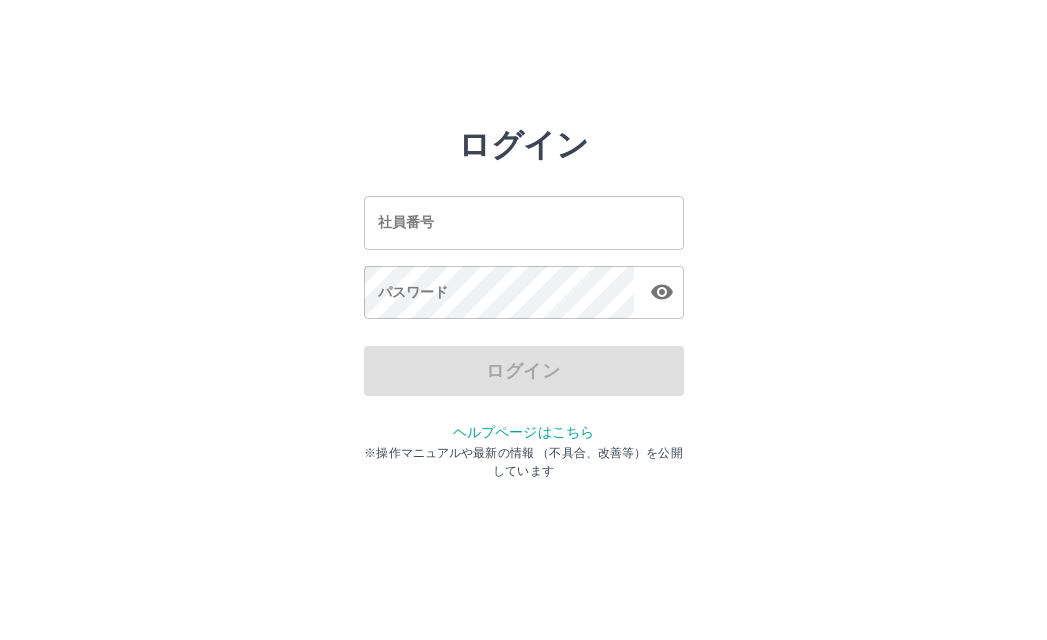 scroll, scrollTop: 0, scrollLeft: 0, axis: both 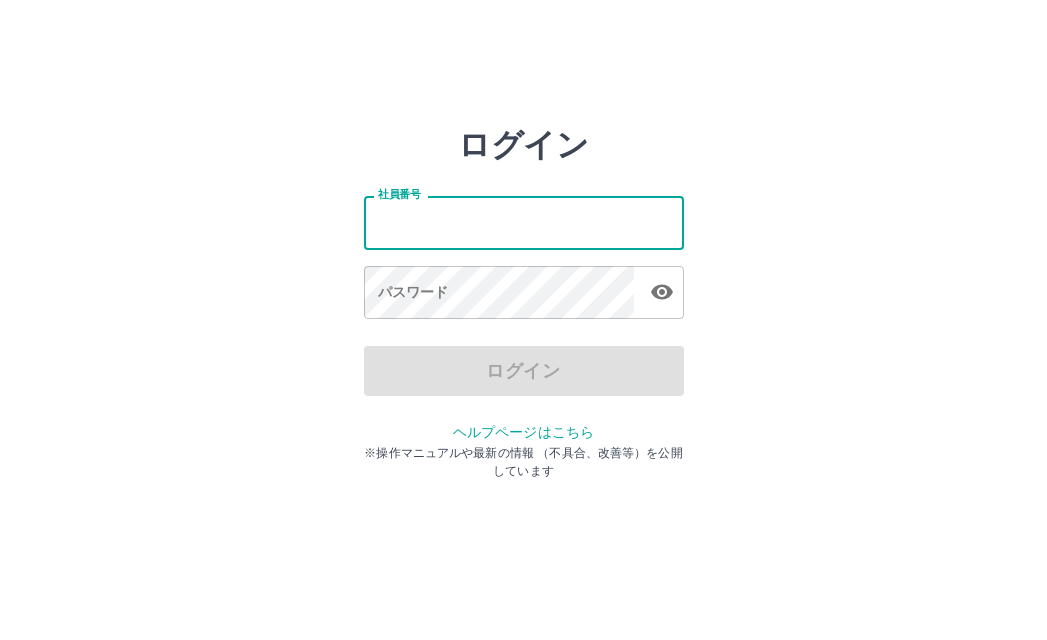 click on "社員番号" at bounding box center (524, 222) 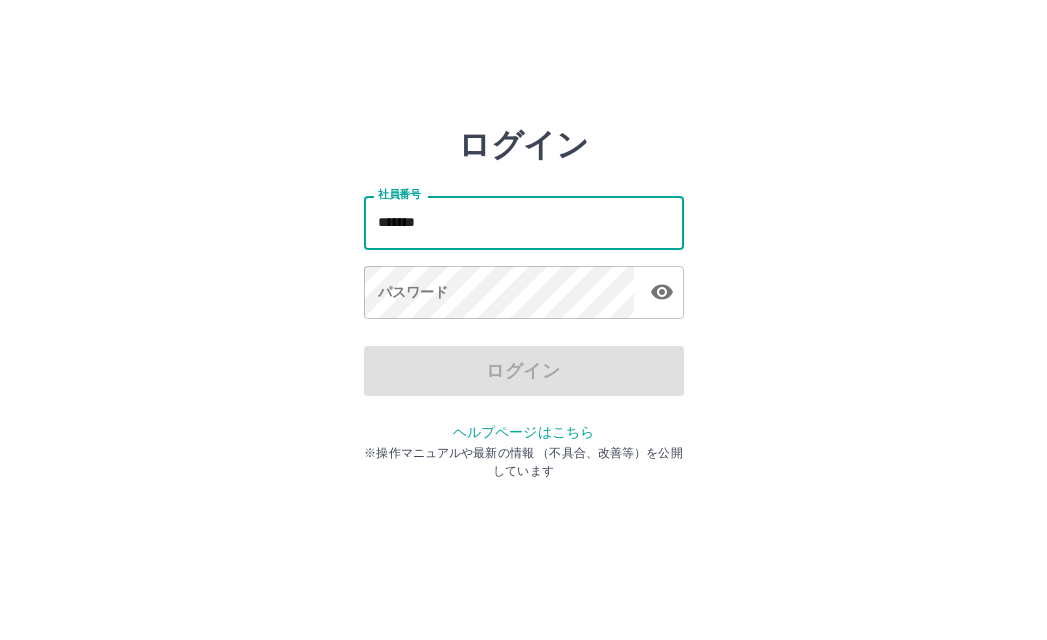 type on "*******" 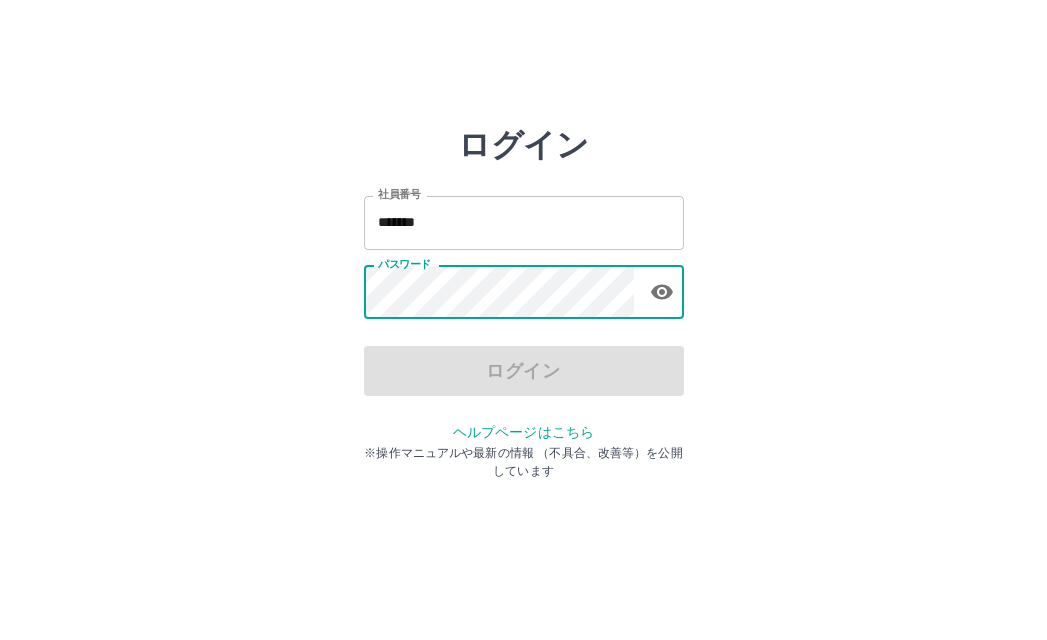 click on "パスワード パスワード" at bounding box center [524, 294] 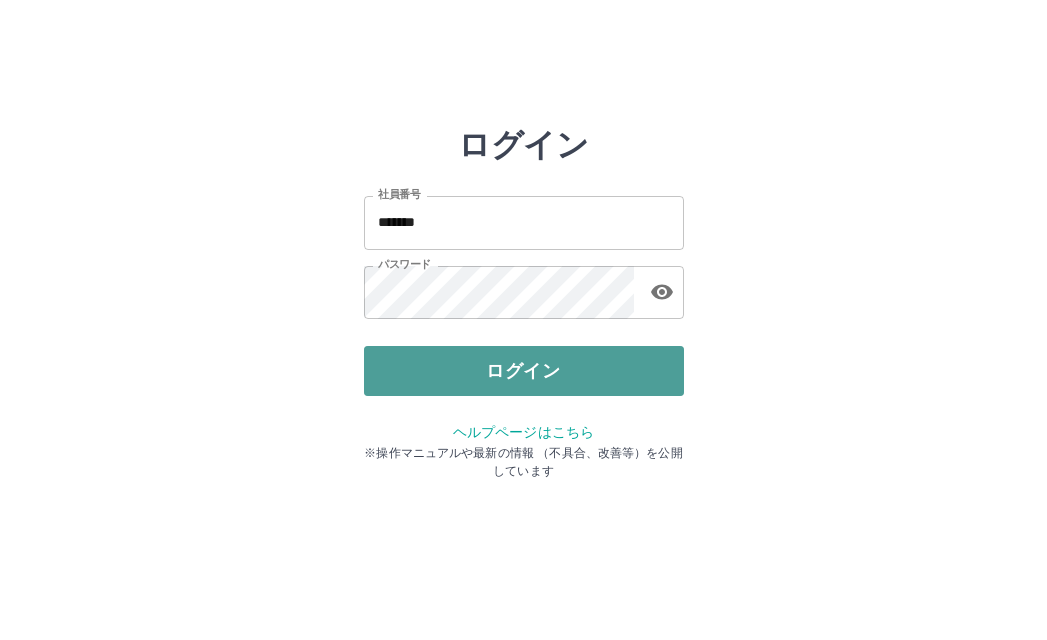 click on "ログイン" at bounding box center (524, 371) 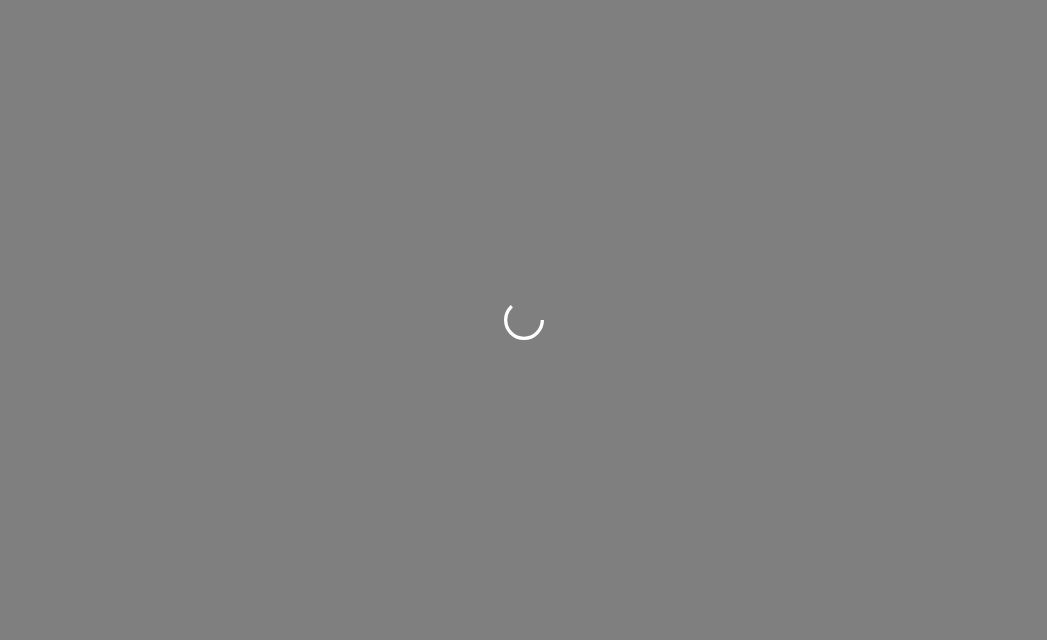 scroll, scrollTop: 0, scrollLeft: 0, axis: both 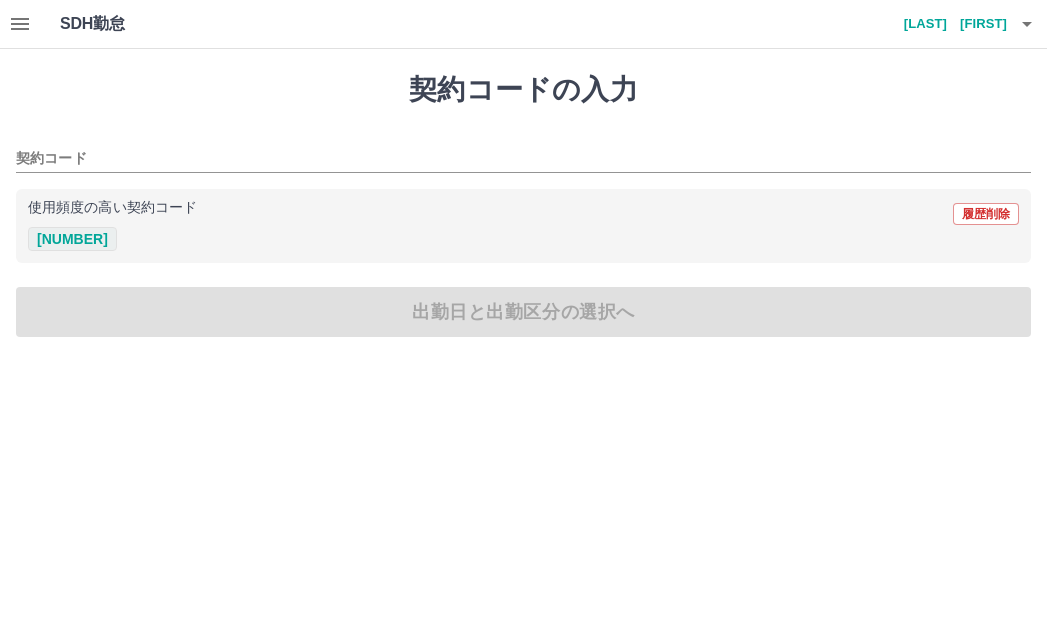click on "[NUMBER]" at bounding box center (72, 239) 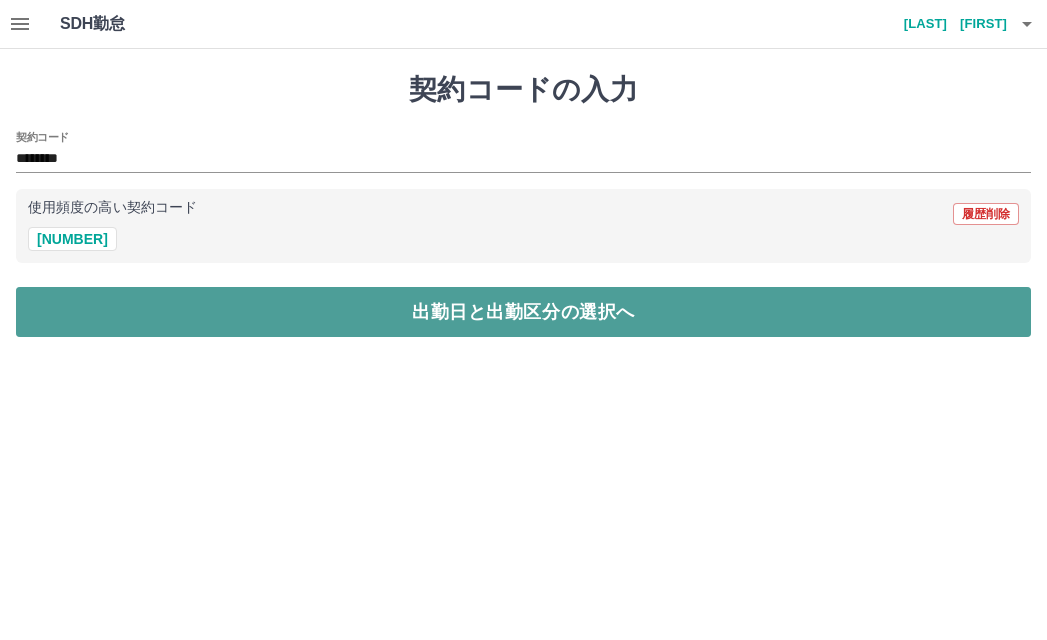 click on "出勤日と出勤区分の選択へ" at bounding box center [523, 312] 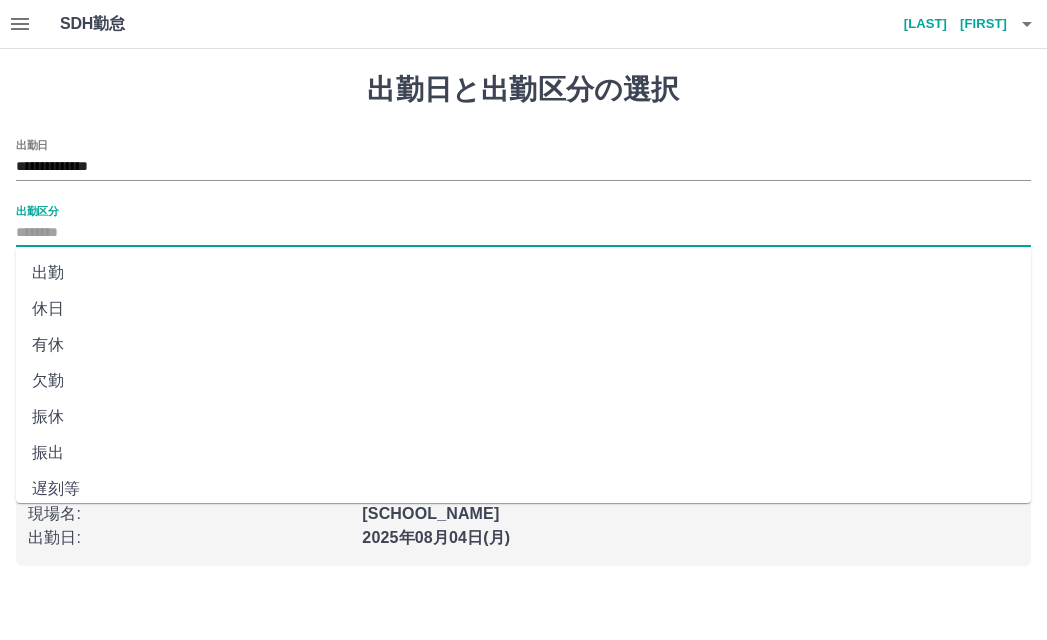 click on "出勤区分" at bounding box center (523, 233) 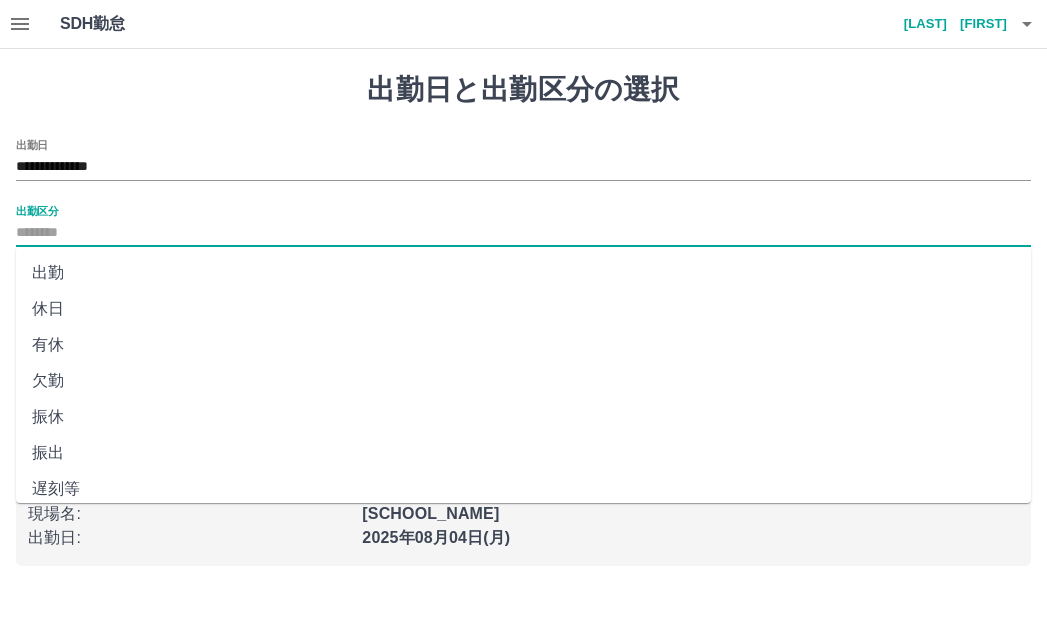 click on "休日" at bounding box center [523, 309] 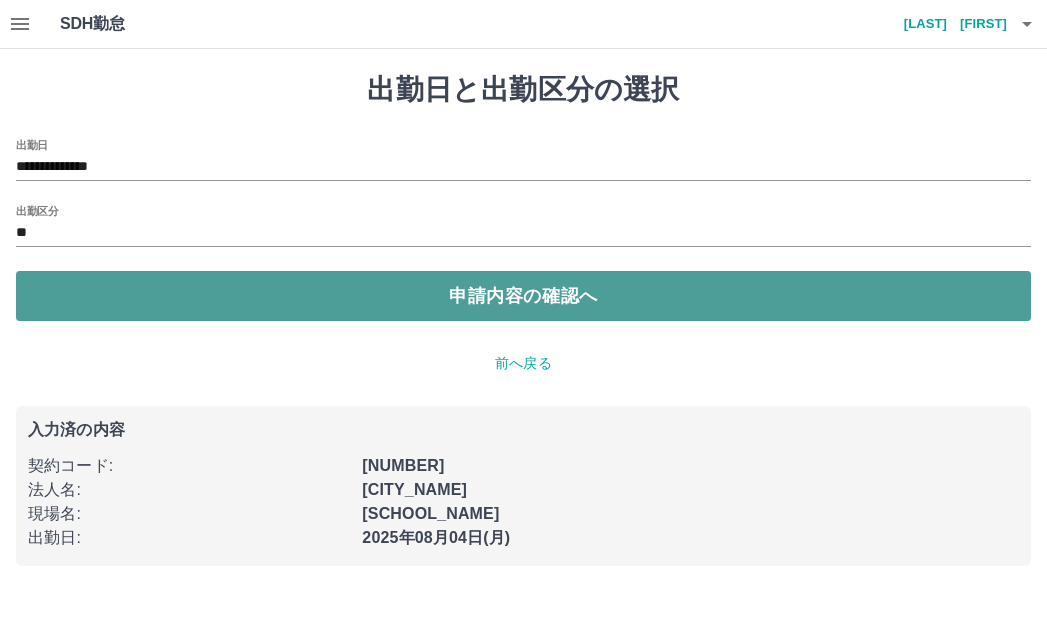 click on "申請内容の確認へ" at bounding box center [523, 296] 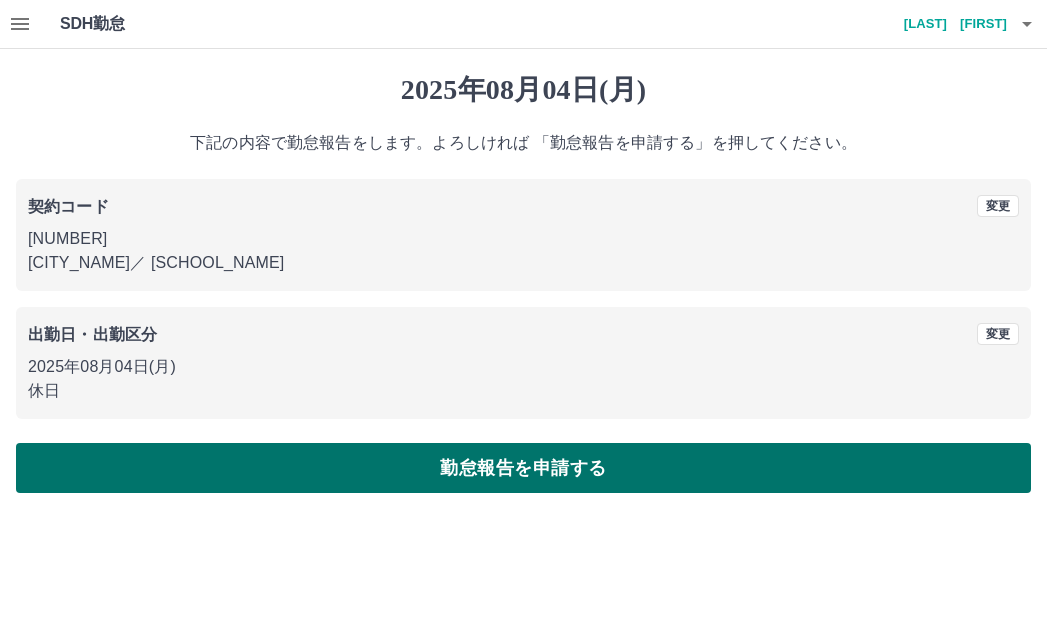 click on "勤怠報告を申請する" at bounding box center (523, 468) 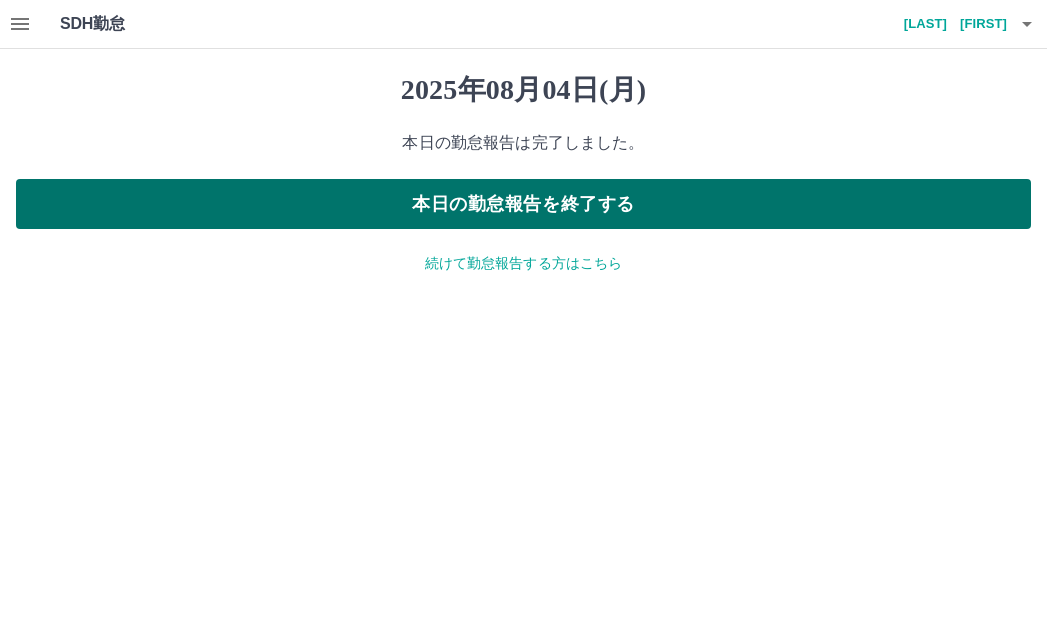 click on "本日の勤怠報告を終了する" at bounding box center (523, 204) 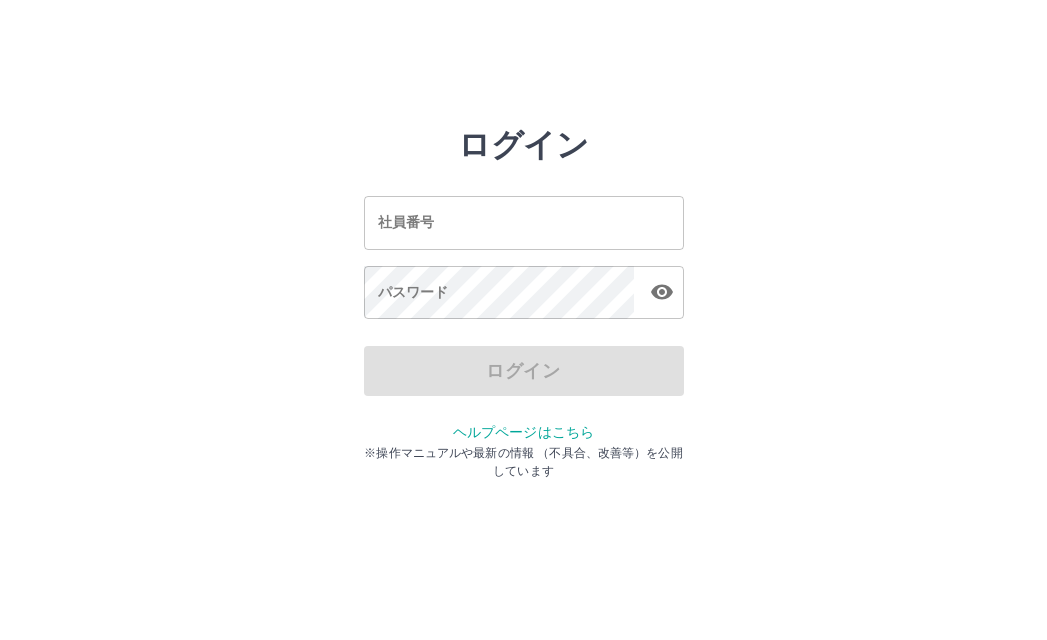 scroll, scrollTop: 0, scrollLeft: 0, axis: both 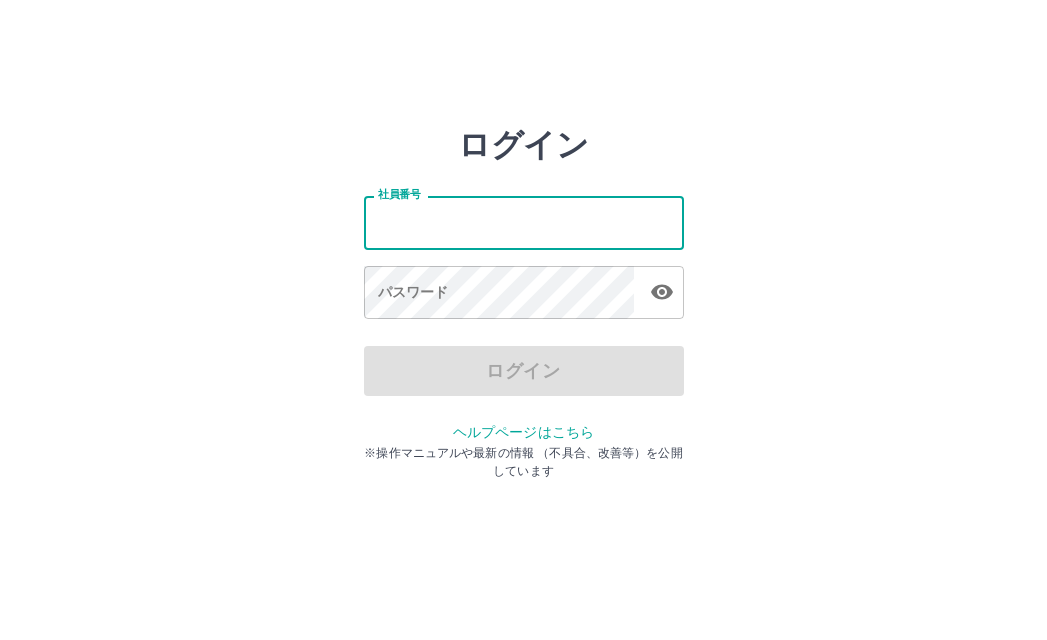 click on "社員番号" at bounding box center (524, 222) 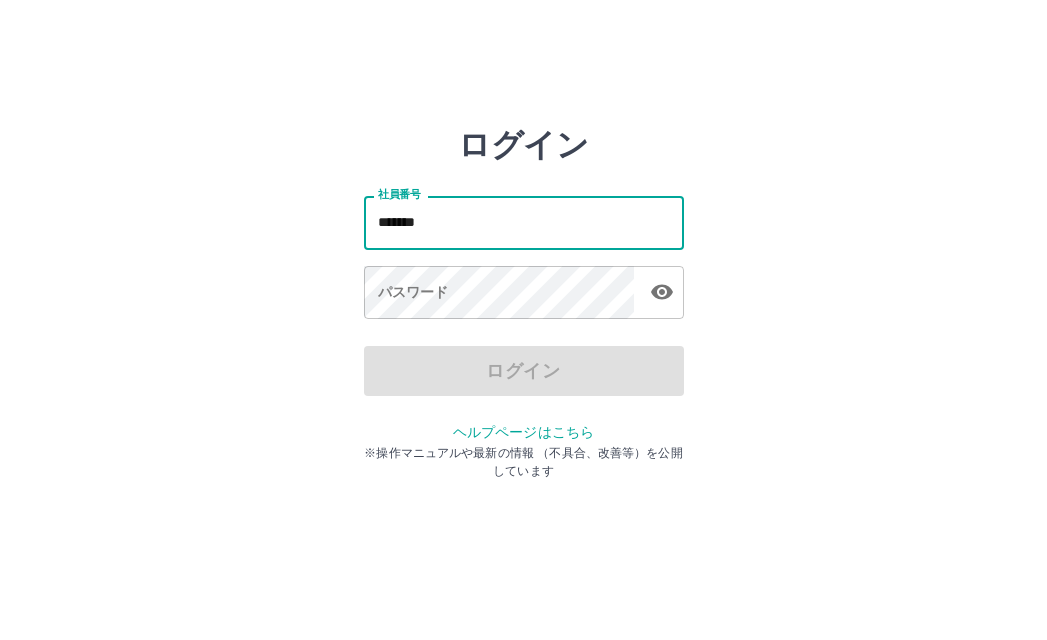 type on "*******" 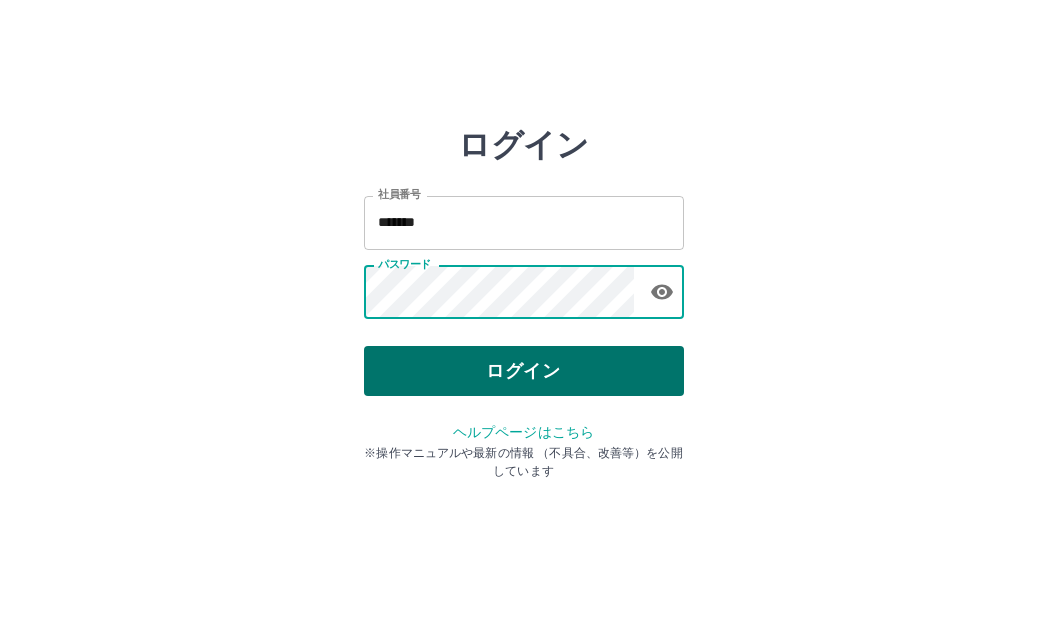 click on "ログイン" at bounding box center [524, 371] 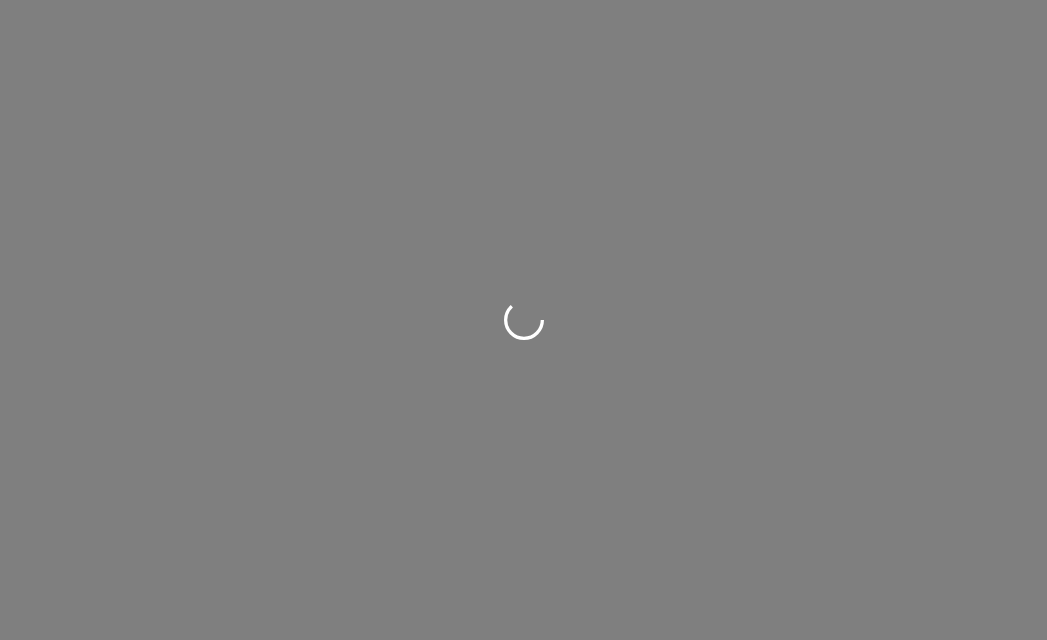 scroll, scrollTop: 0, scrollLeft: 0, axis: both 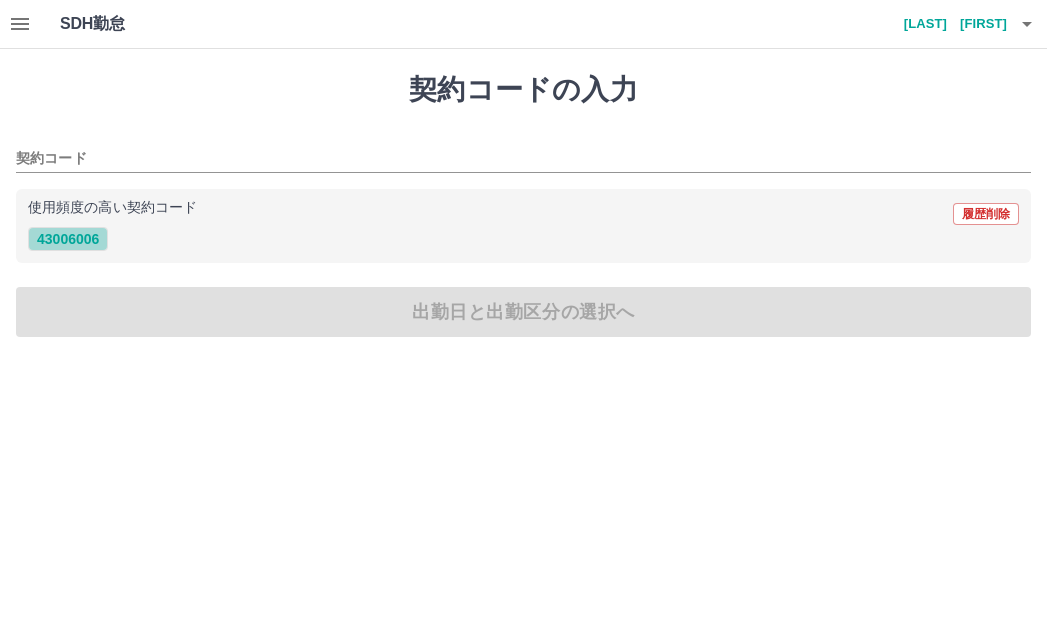 click on "43006006" at bounding box center (68, 239) 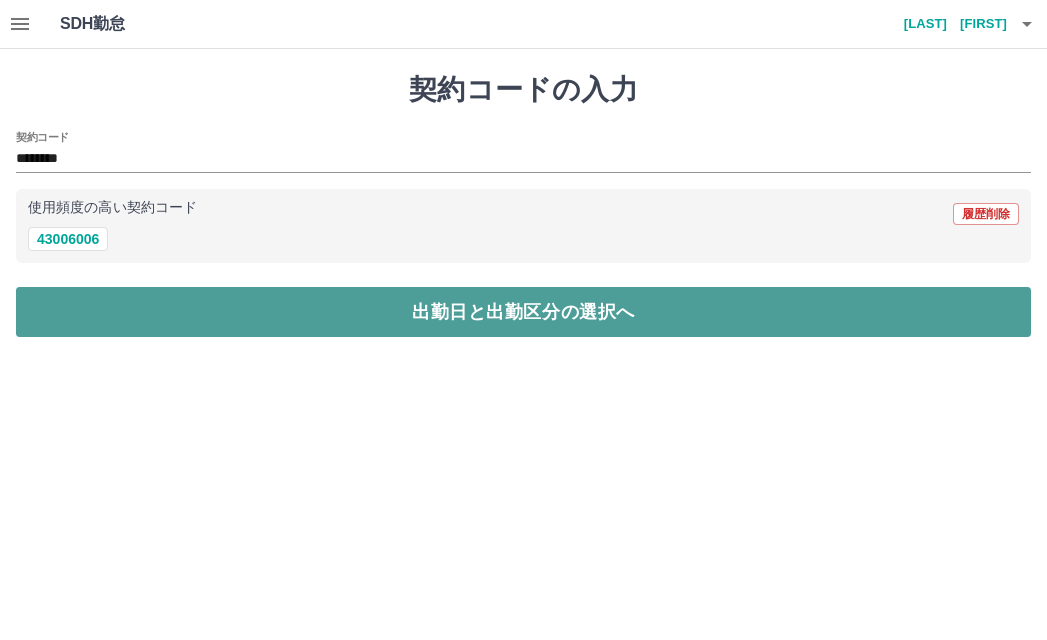 click on "出勤日と出勤区分の選択へ" at bounding box center [523, 312] 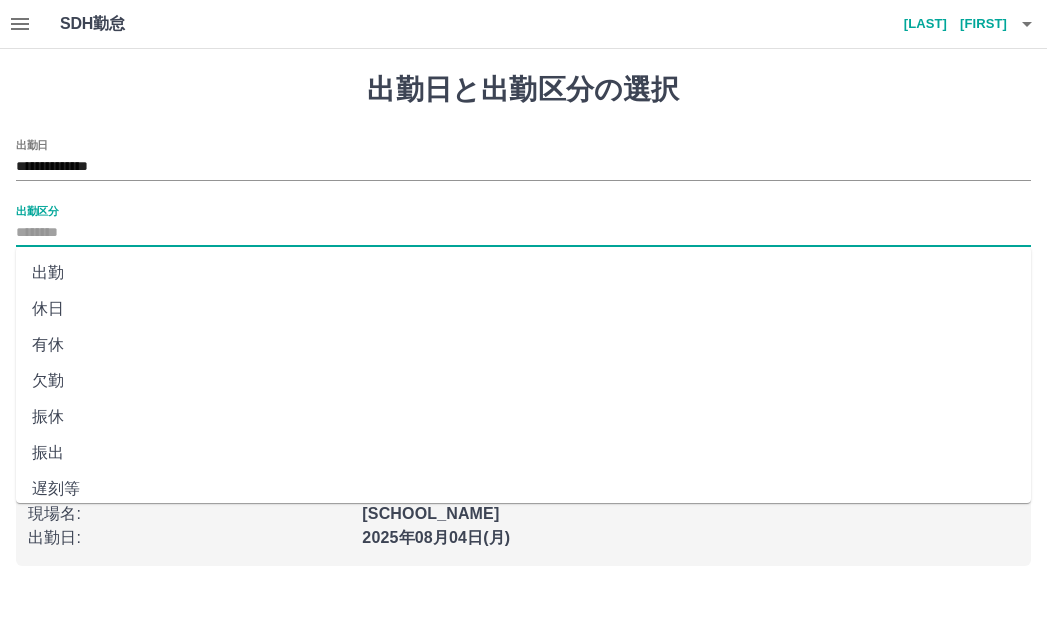 click on "出勤区分" at bounding box center [523, 233] 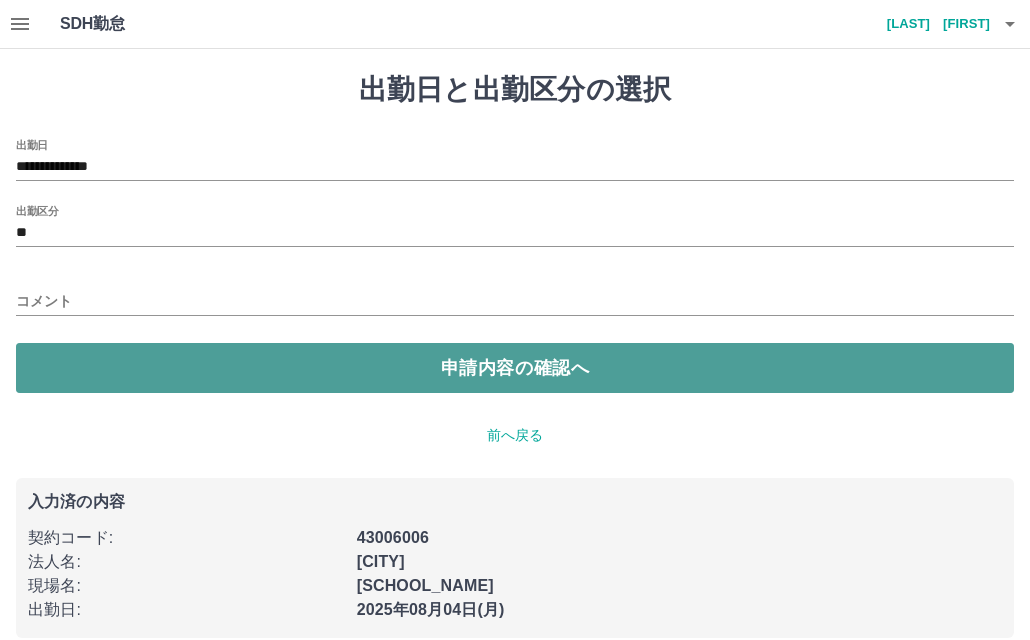 click on "申請内容の確認へ" at bounding box center [515, 368] 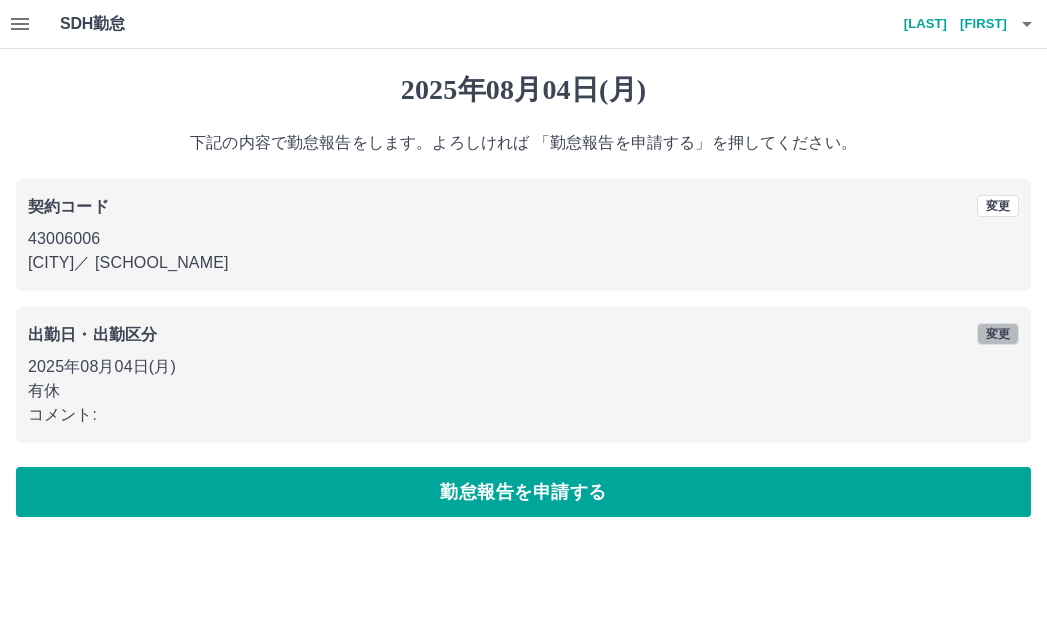 click on "変更" at bounding box center [998, 334] 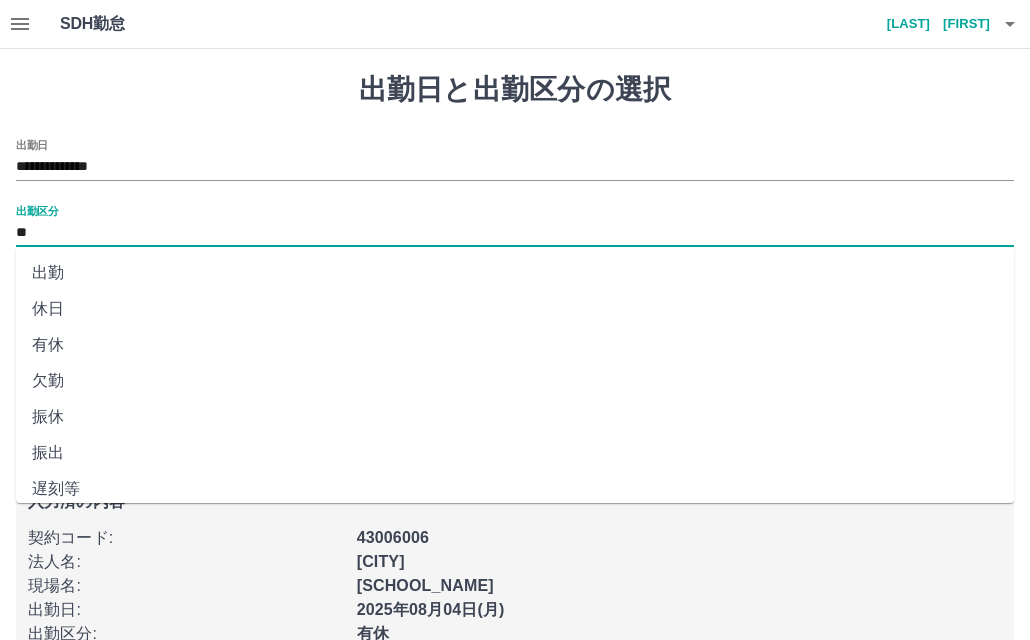 click on "**" at bounding box center [515, 233] 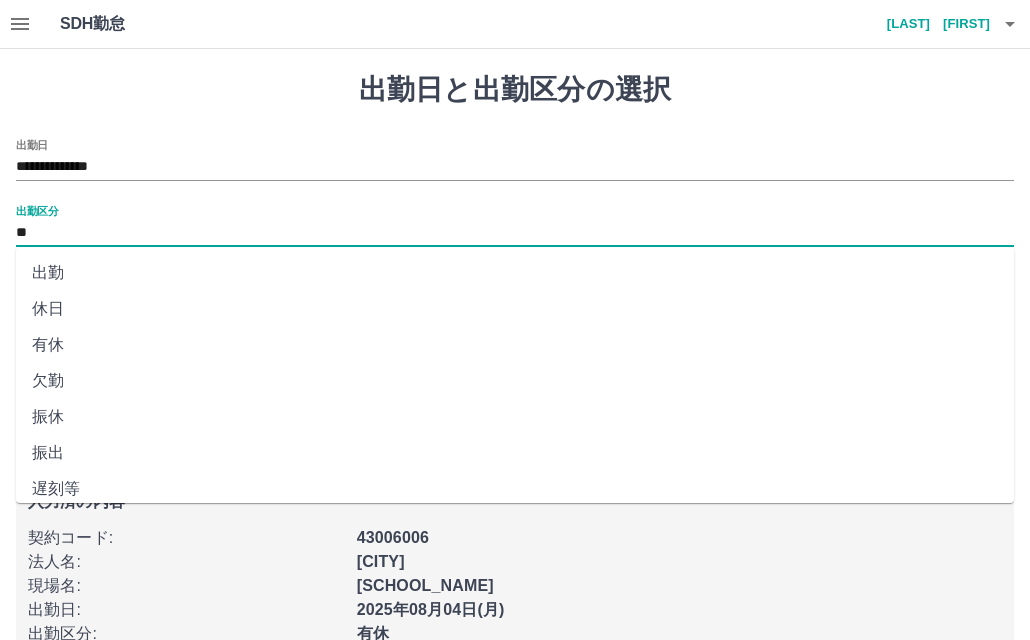 click on "休日" at bounding box center [515, 309] 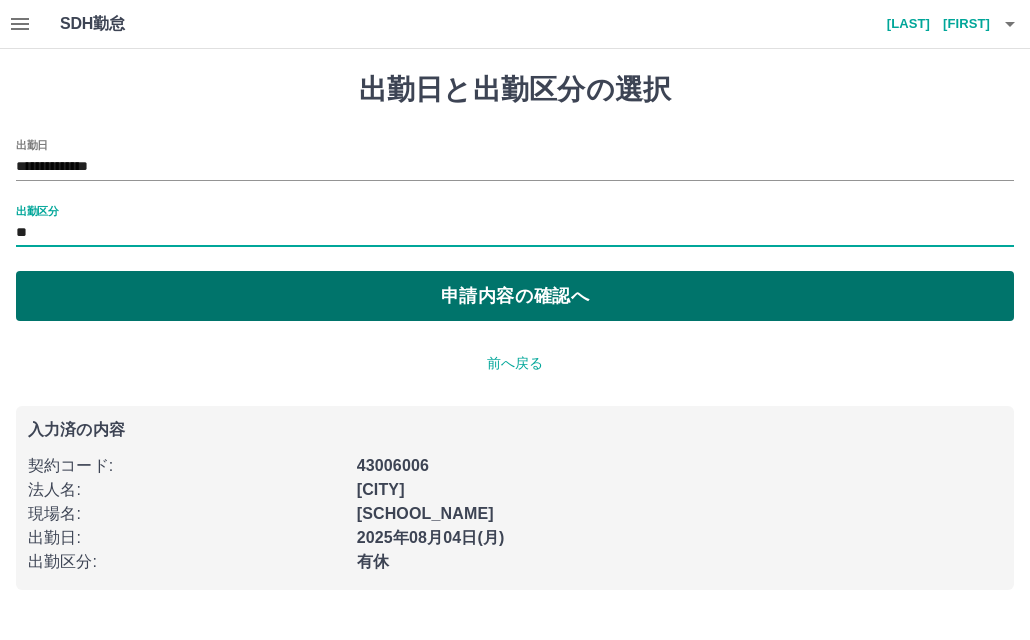 type on "**" 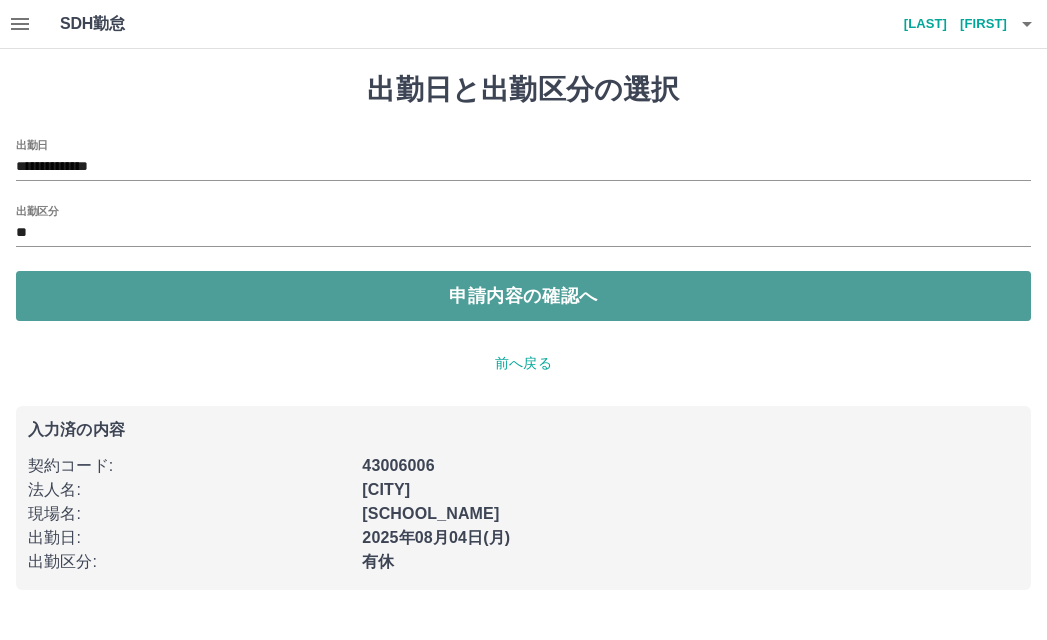 click on "申請内容の確認へ" at bounding box center (523, 296) 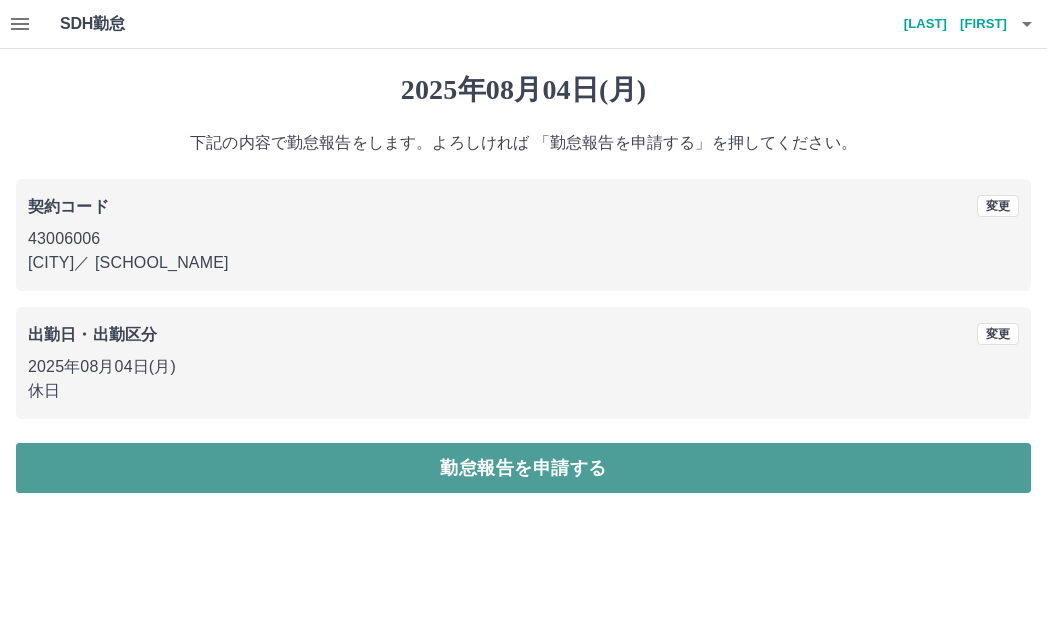 click on "勤怠報告を申請する" at bounding box center [523, 468] 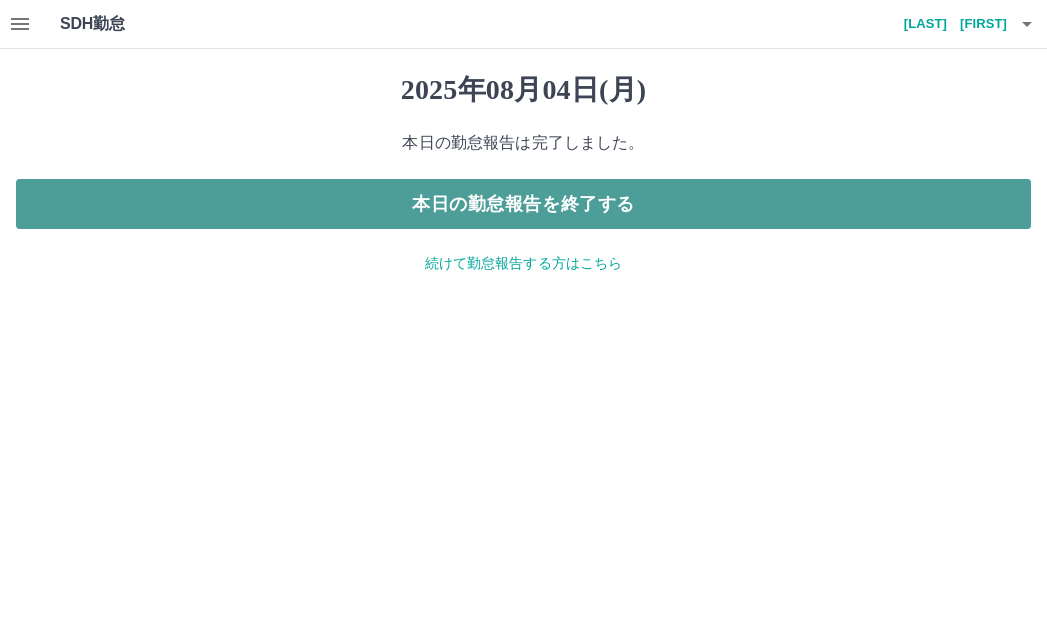 click on "本日の勤怠報告を終了する" at bounding box center [523, 204] 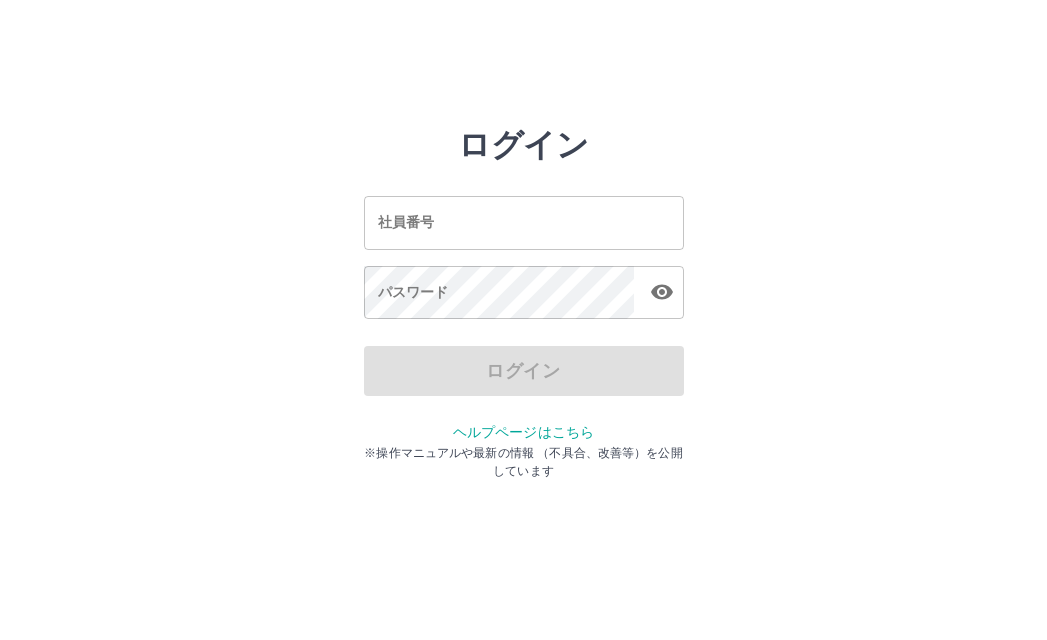 scroll, scrollTop: 0, scrollLeft: 0, axis: both 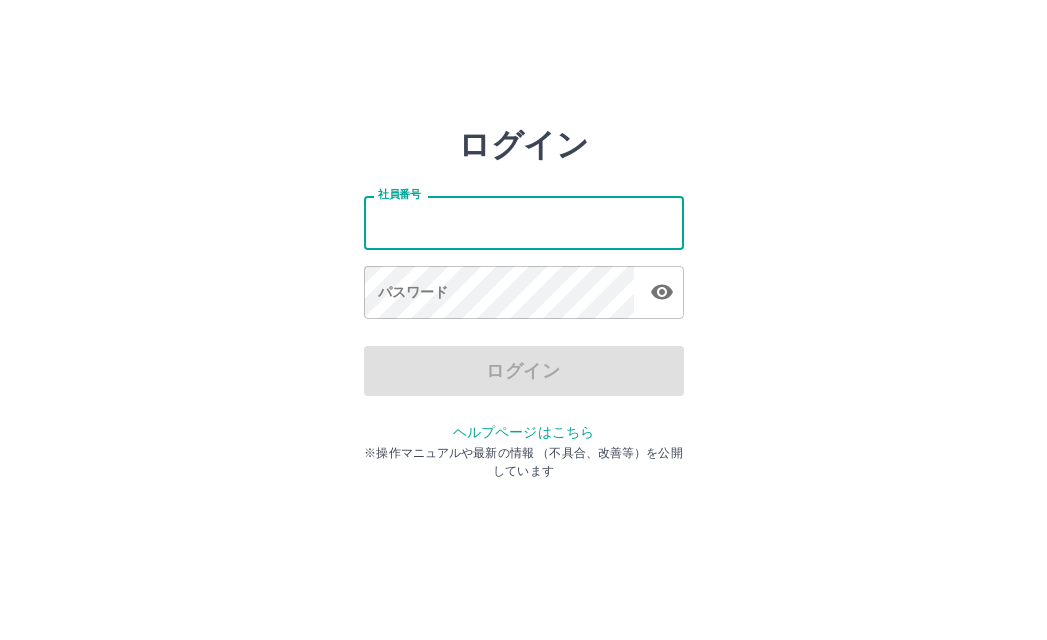 click on "社員番号" at bounding box center [524, 222] 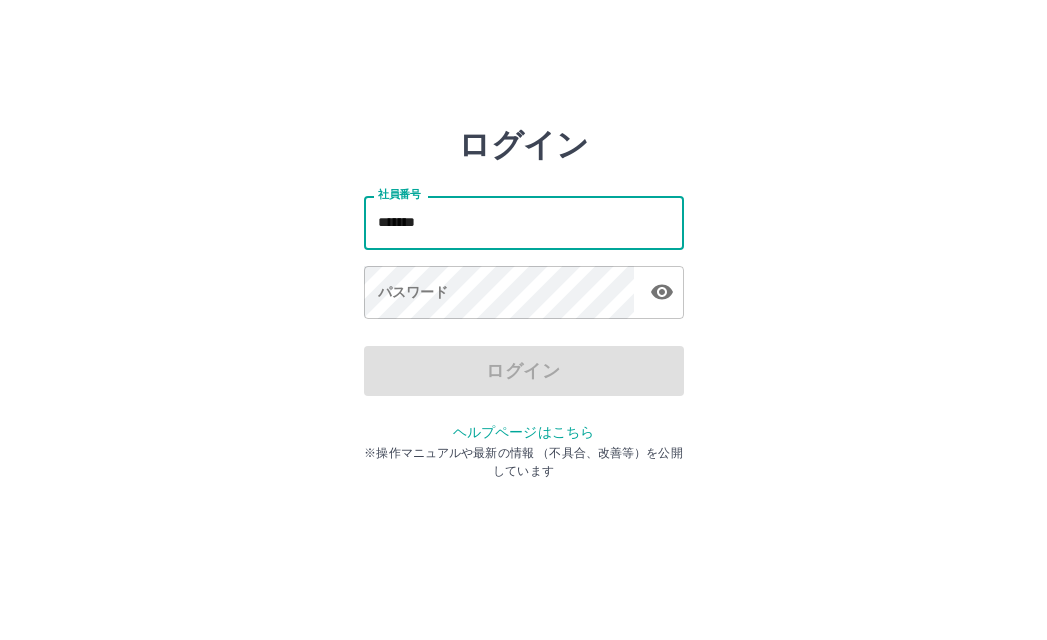 type on "*******" 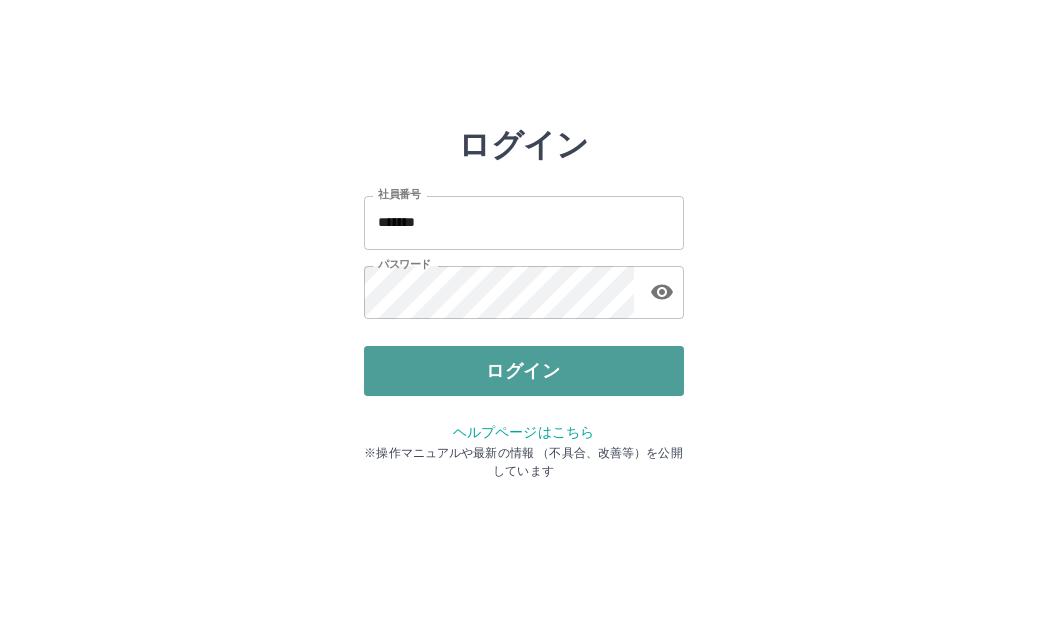 click on "ログイン" at bounding box center (524, 371) 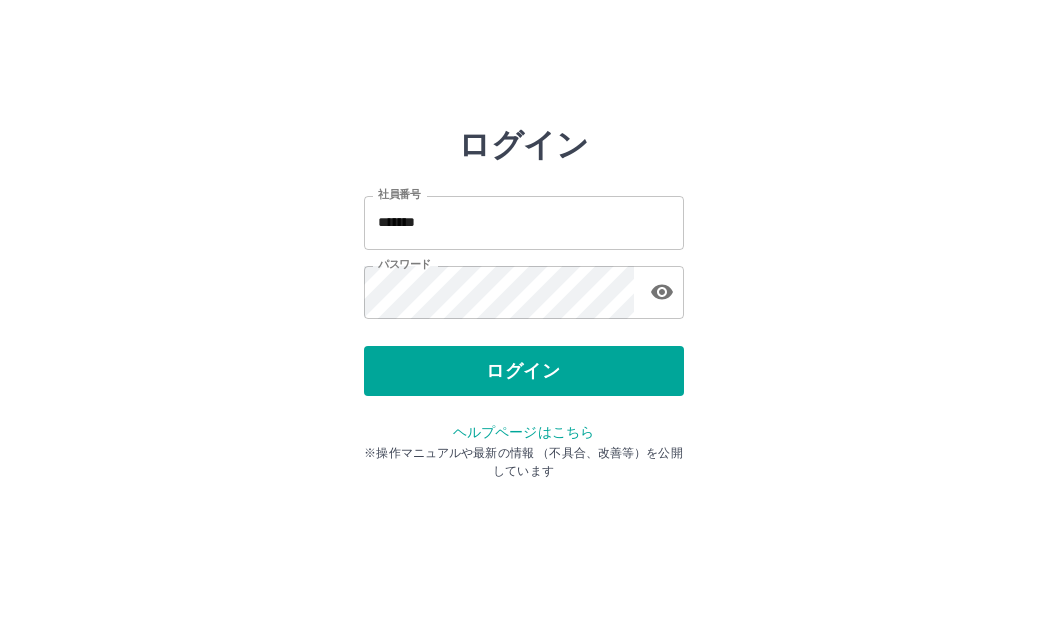 click at bounding box center (523, 320) 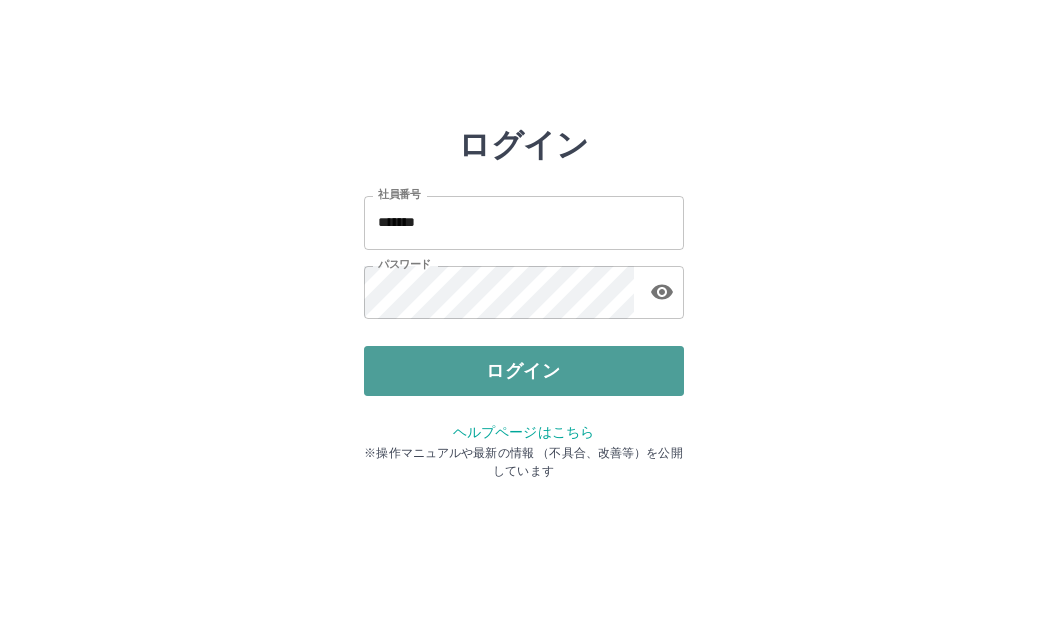 click on "ログイン" at bounding box center [524, 371] 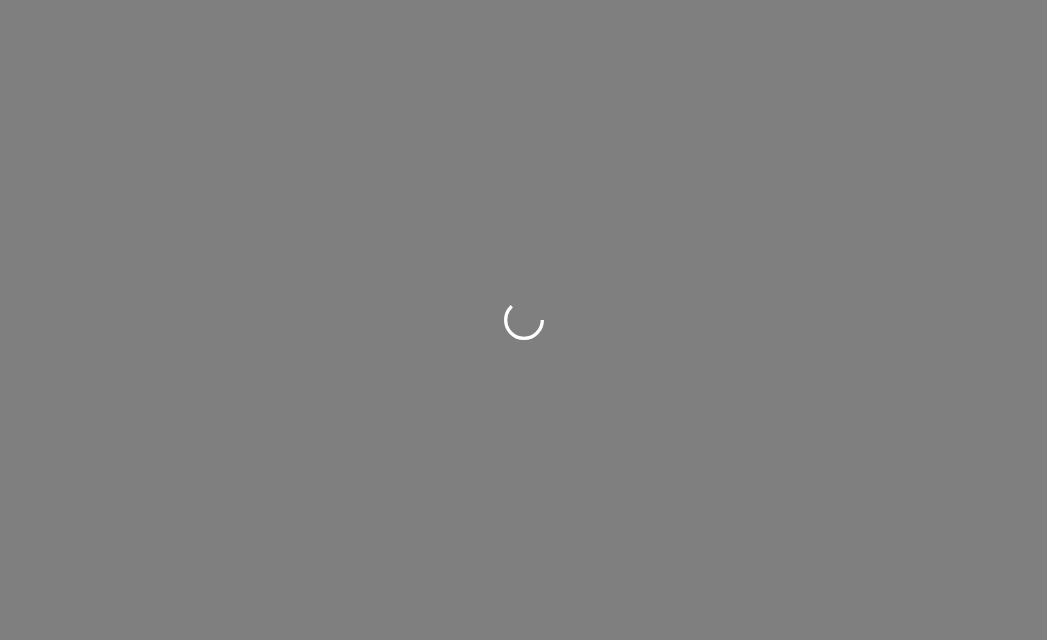 scroll, scrollTop: 0, scrollLeft: 0, axis: both 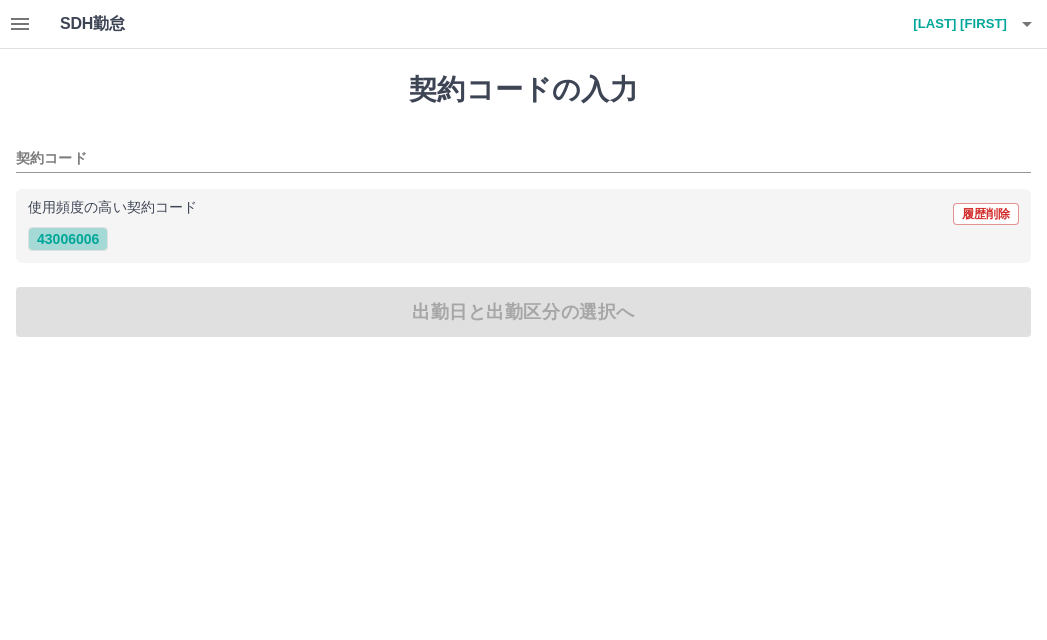 click on "43006006" at bounding box center (68, 239) 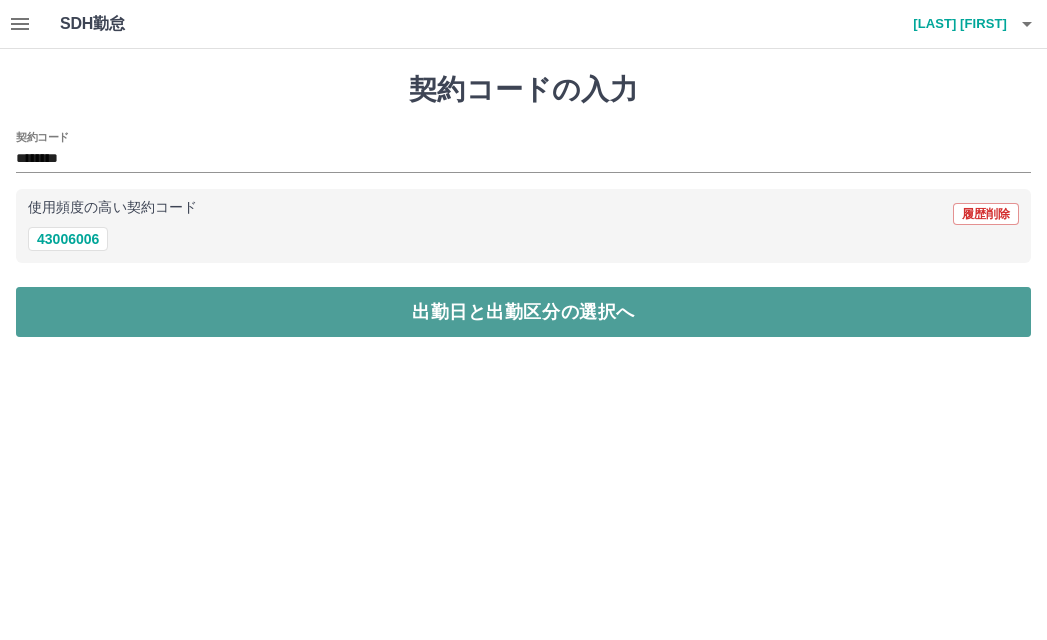 click on "出勤日と出勤区分の選択へ" at bounding box center (523, 312) 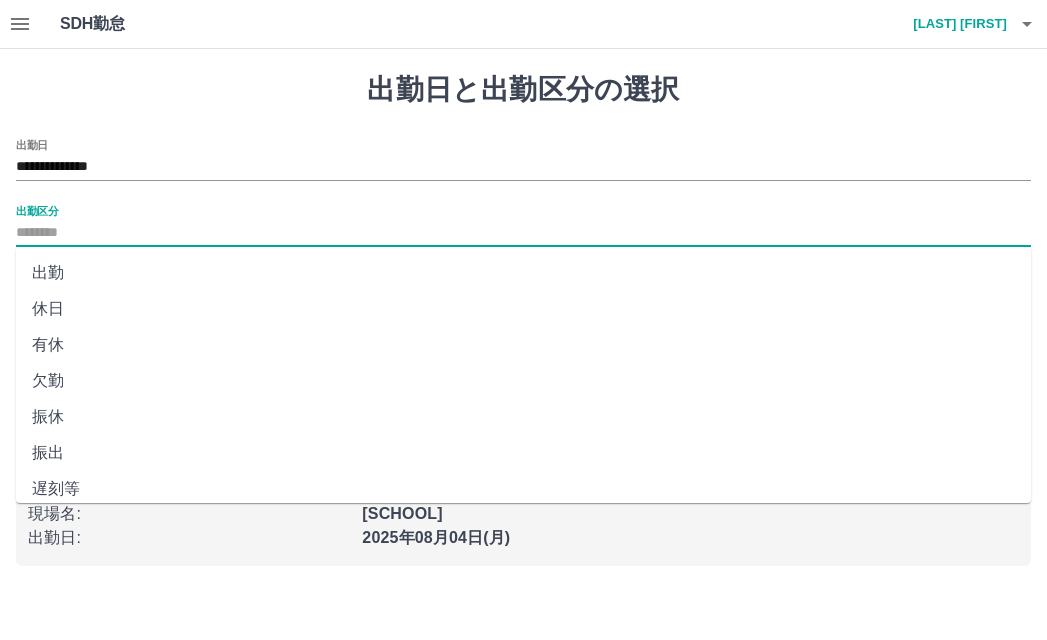 click on "出勤区分" at bounding box center [523, 233] 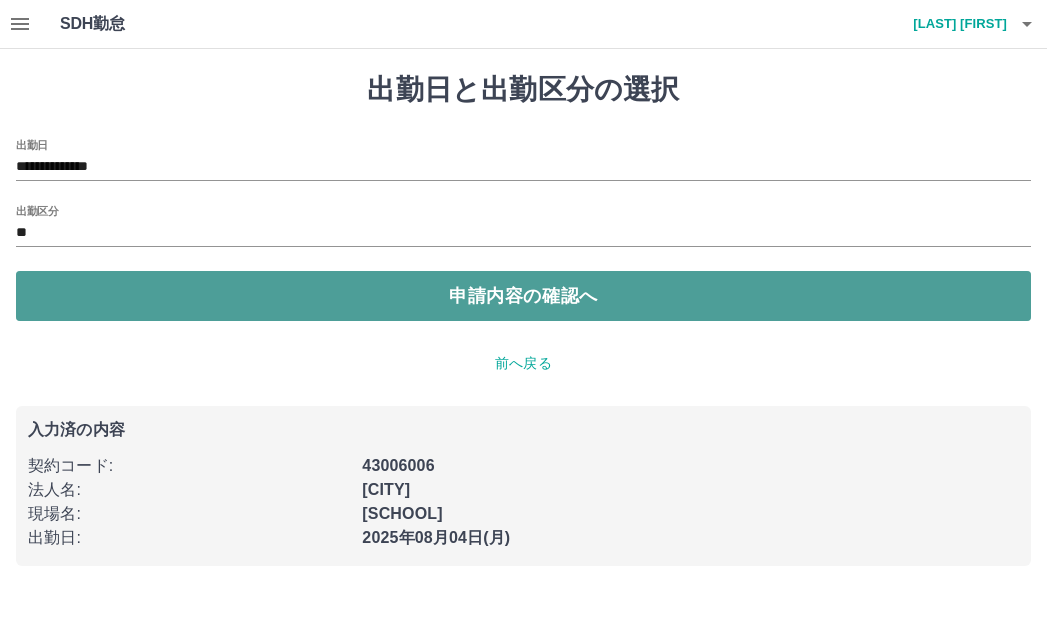 click on "申請内容の確認へ" at bounding box center [523, 296] 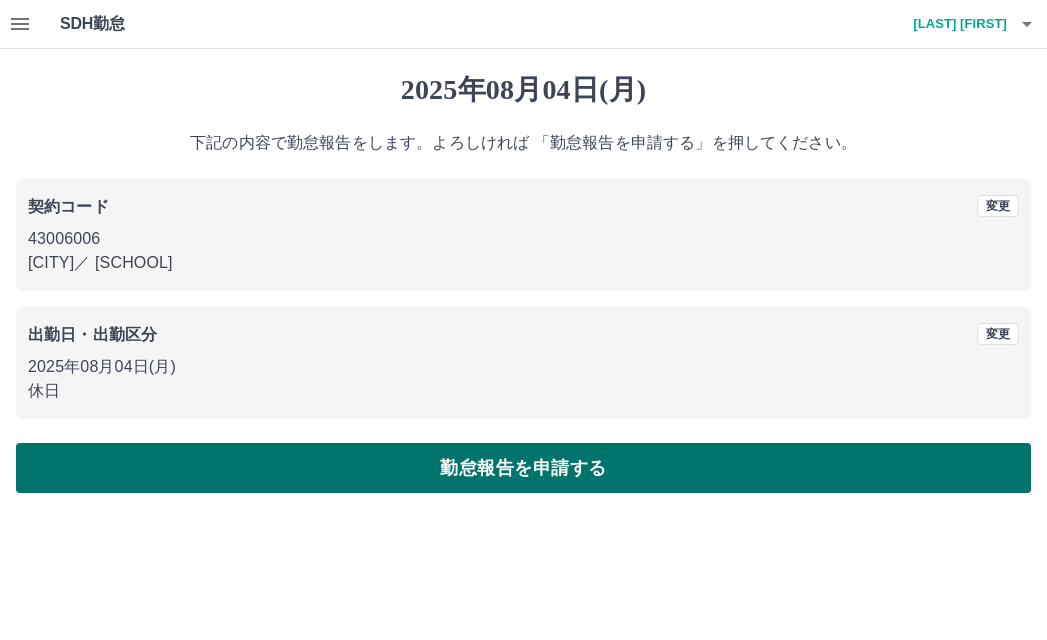 click on "勤怠報告を申請する" at bounding box center [523, 468] 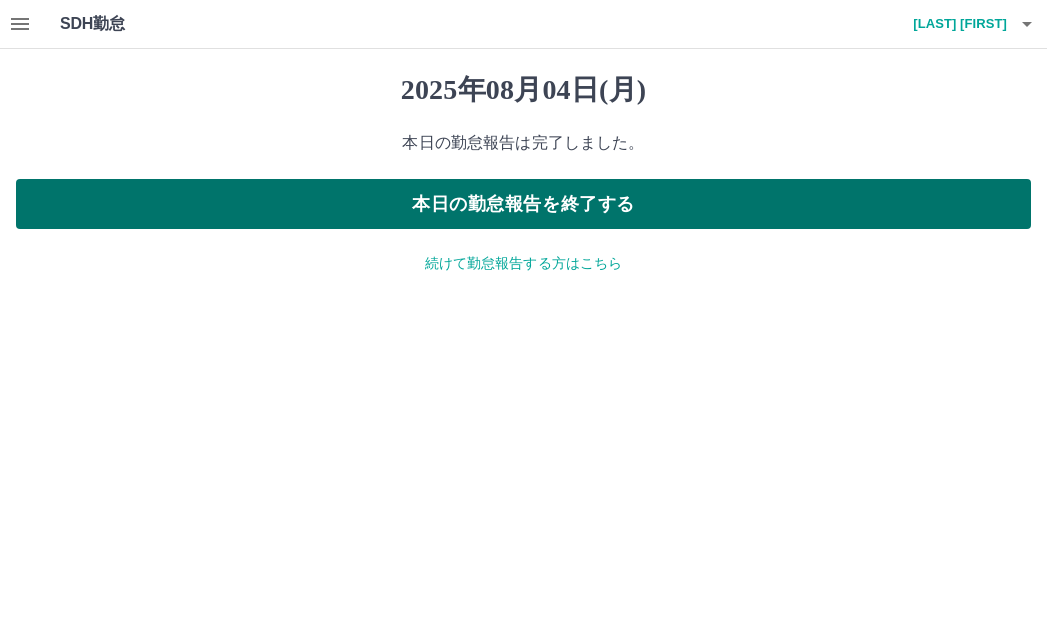 click on "本日の勤怠報告を終了する" at bounding box center [523, 204] 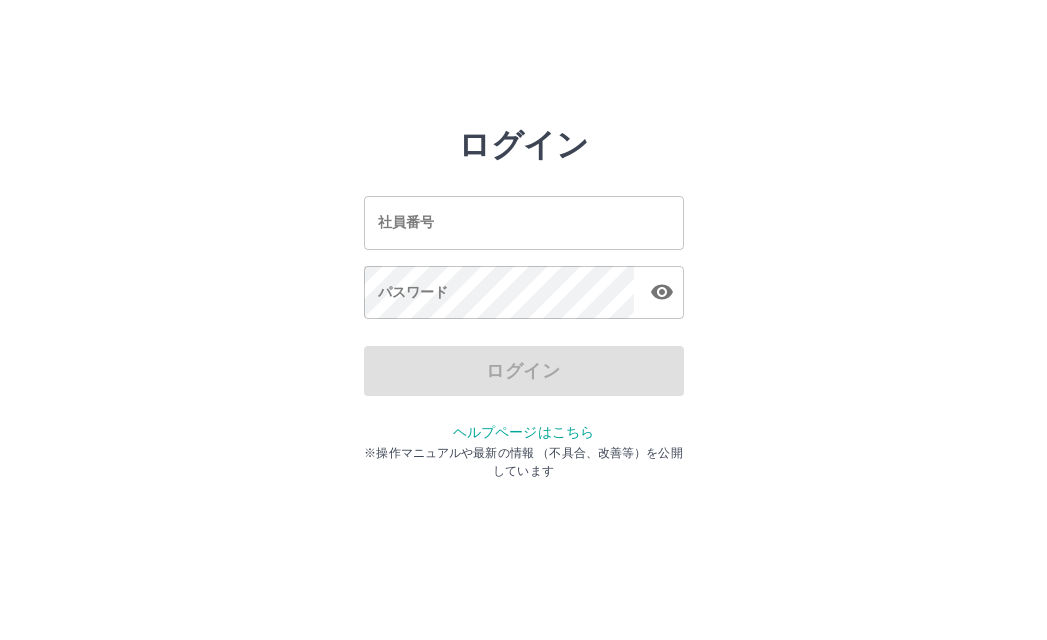 scroll, scrollTop: 0, scrollLeft: 0, axis: both 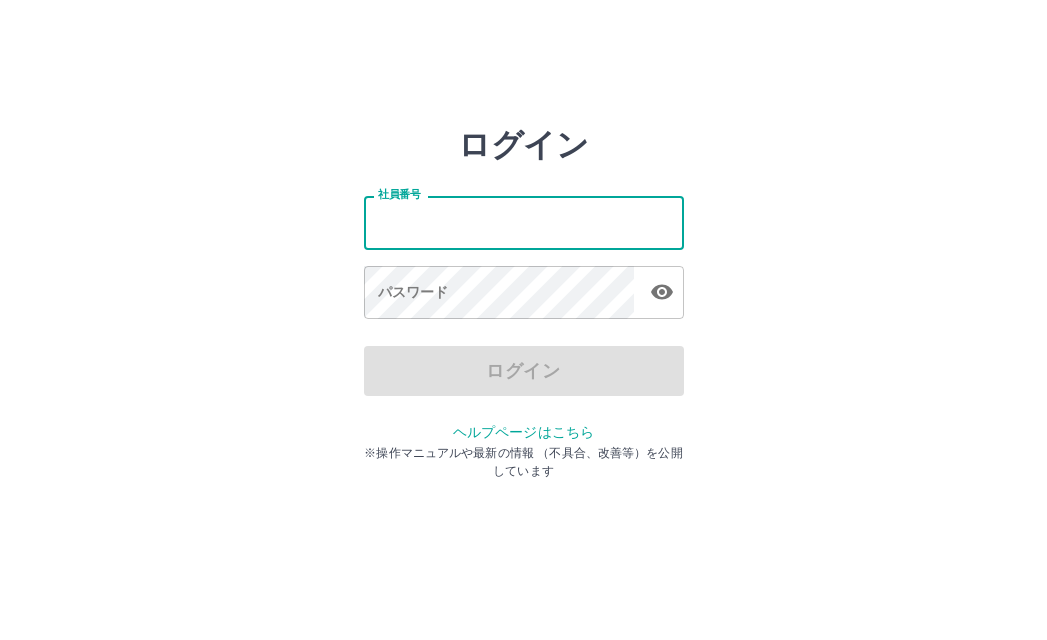 click on "社員番号" at bounding box center (524, 222) 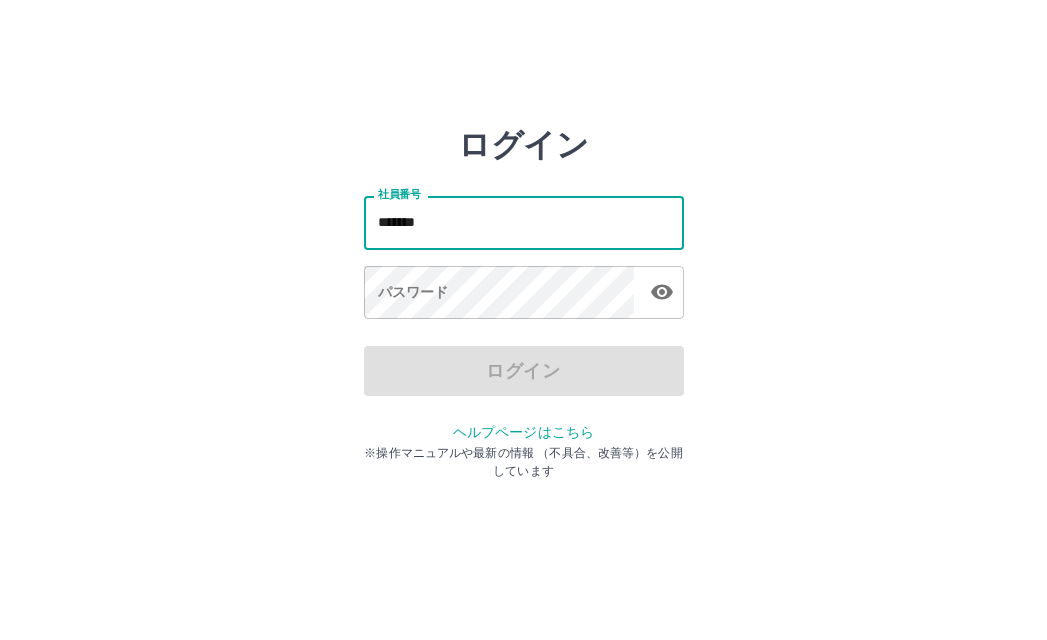 type on "*******" 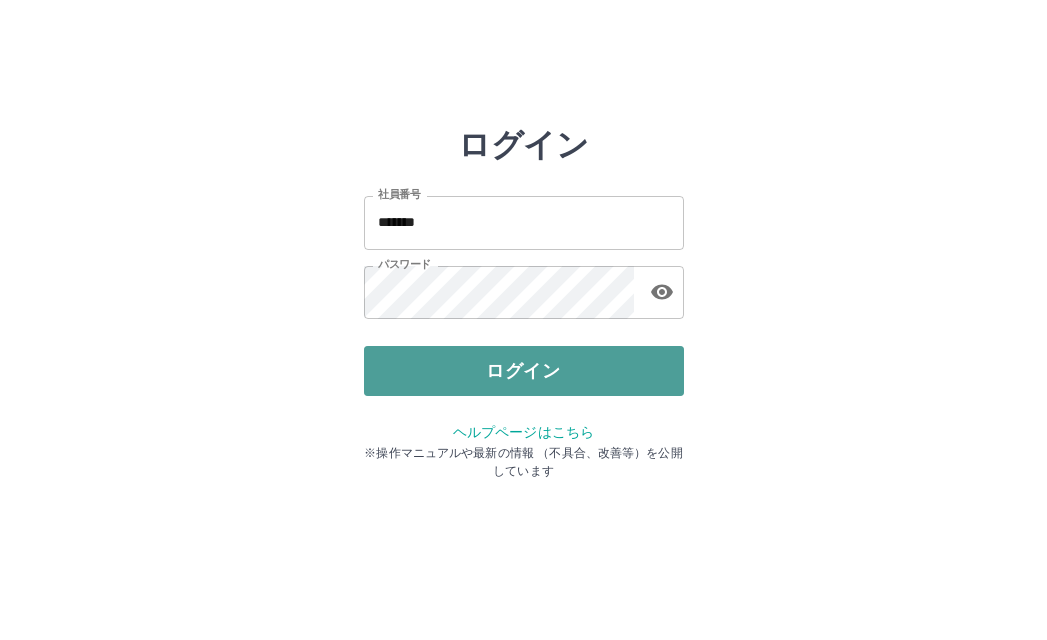 click on "ログイン" at bounding box center (524, 371) 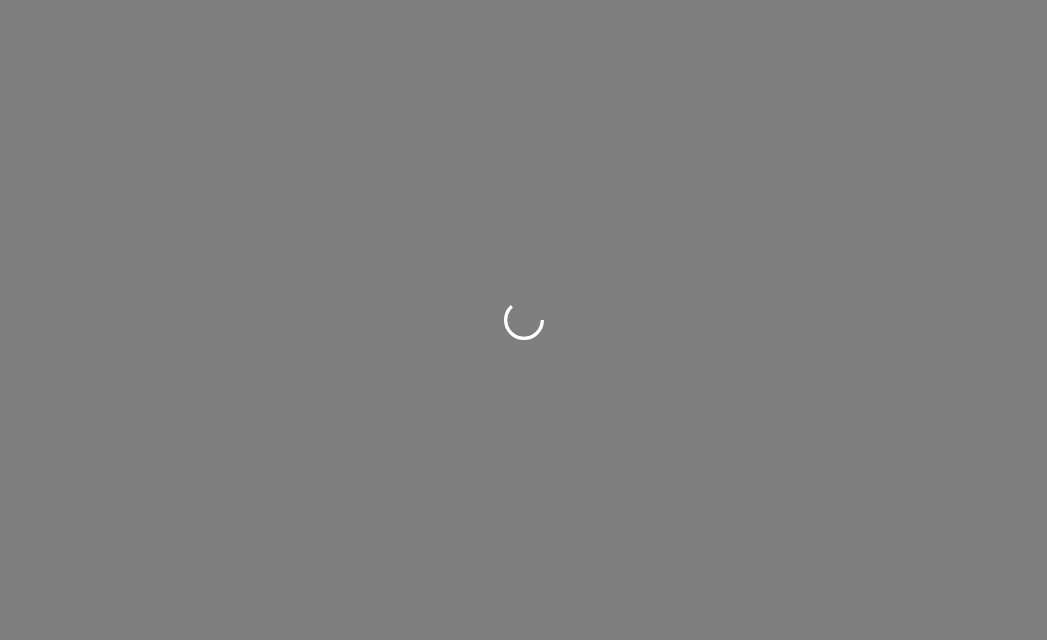 scroll, scrollTop: 0, scrollLeft: 0, axis: both 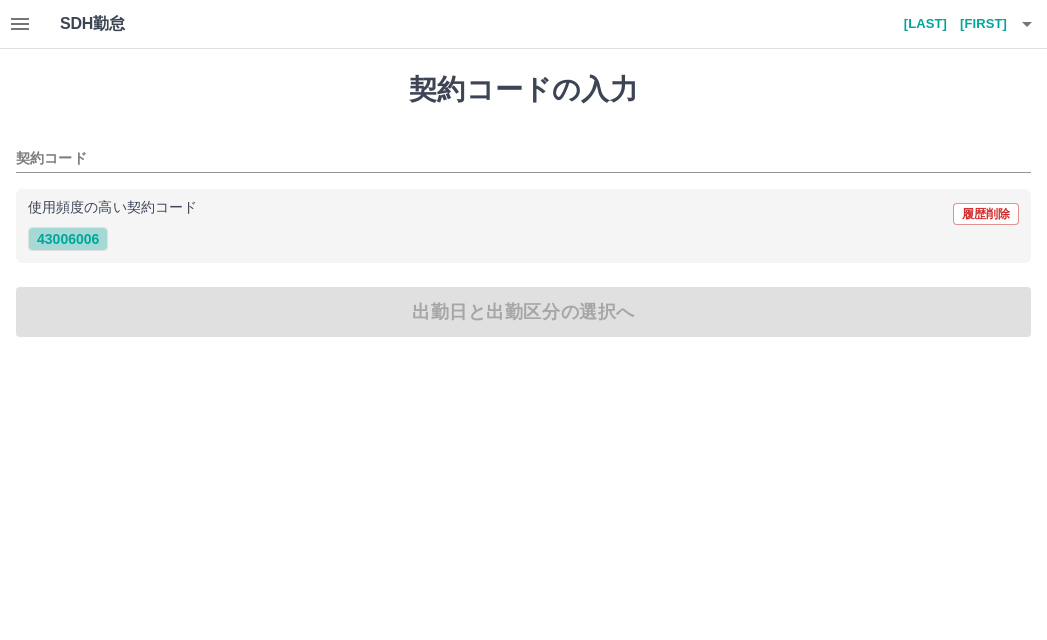 click on "43006006" at bounding box center (68, 239) 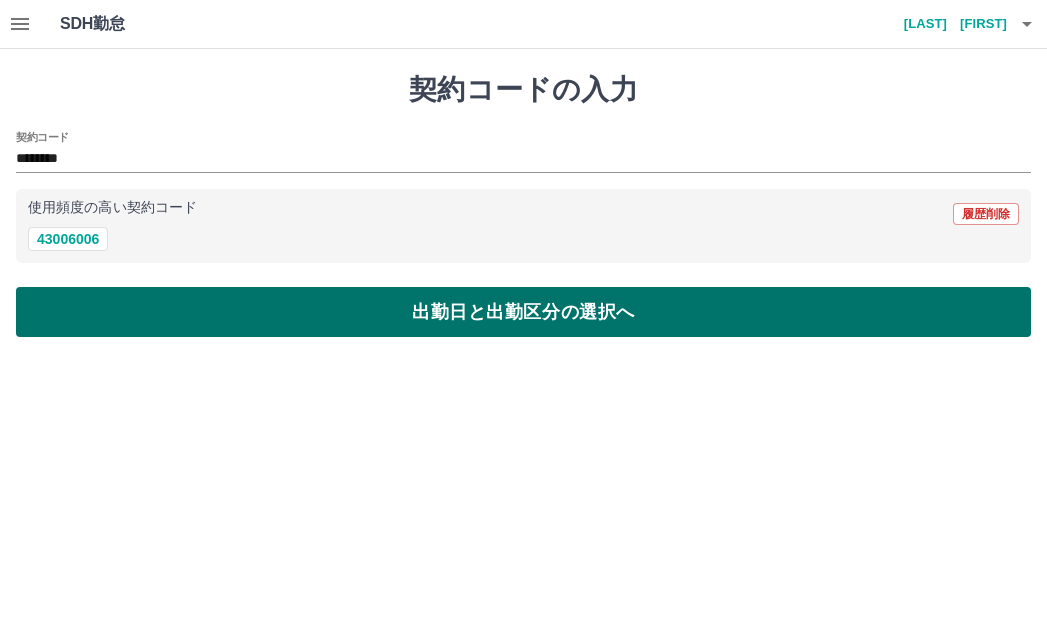 click on "出勤日と出勤区分の選択へ" at bounding box center (523, 312) 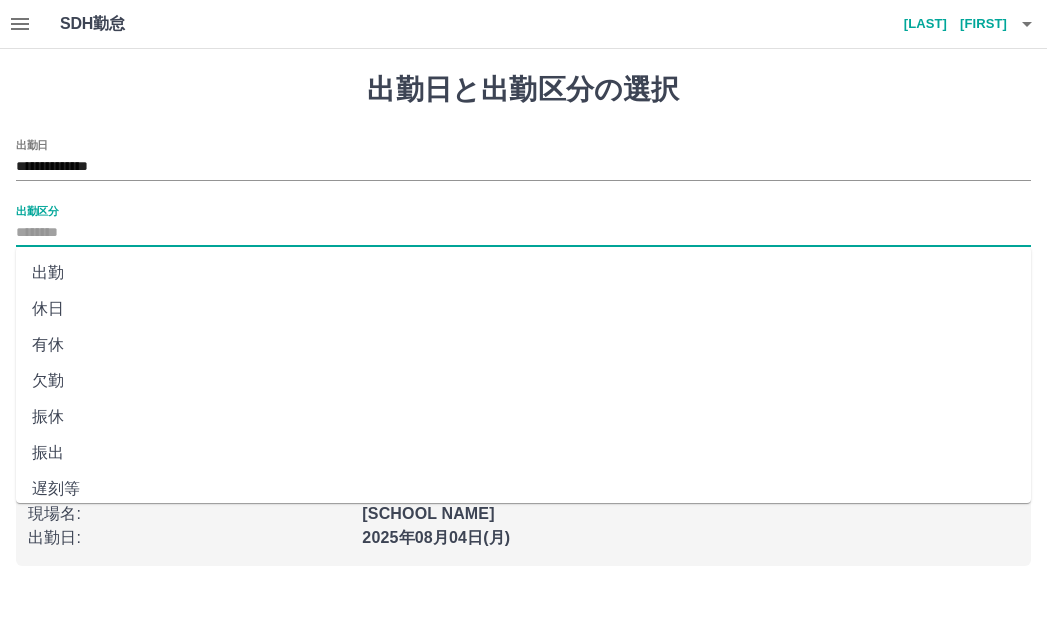 click on "出勤区分" at bounding box center [523, 233] 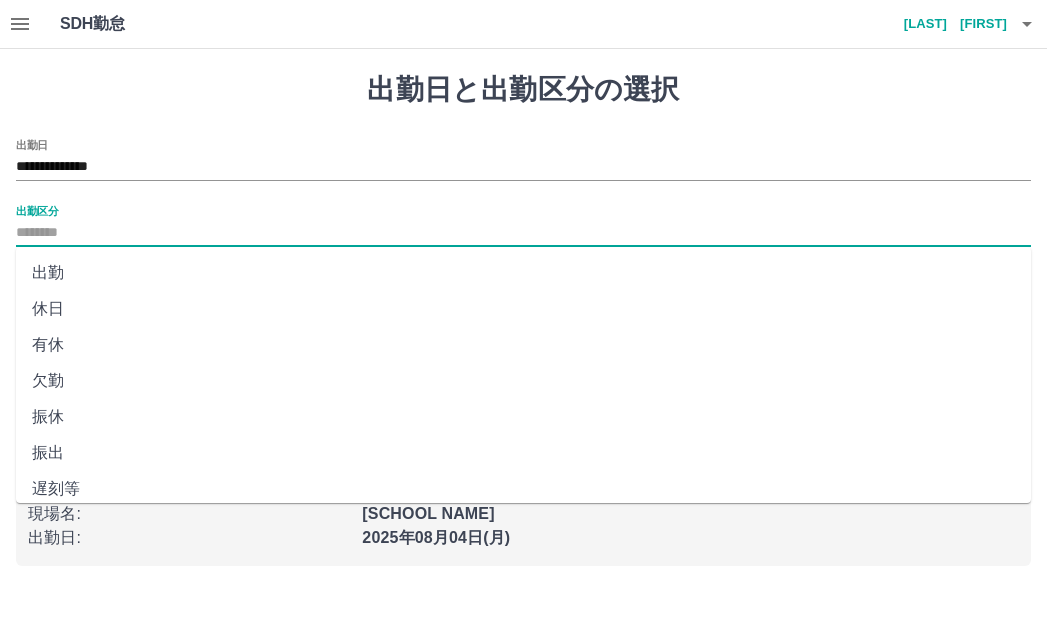 click on "休日" at bounding box center (523, 309) 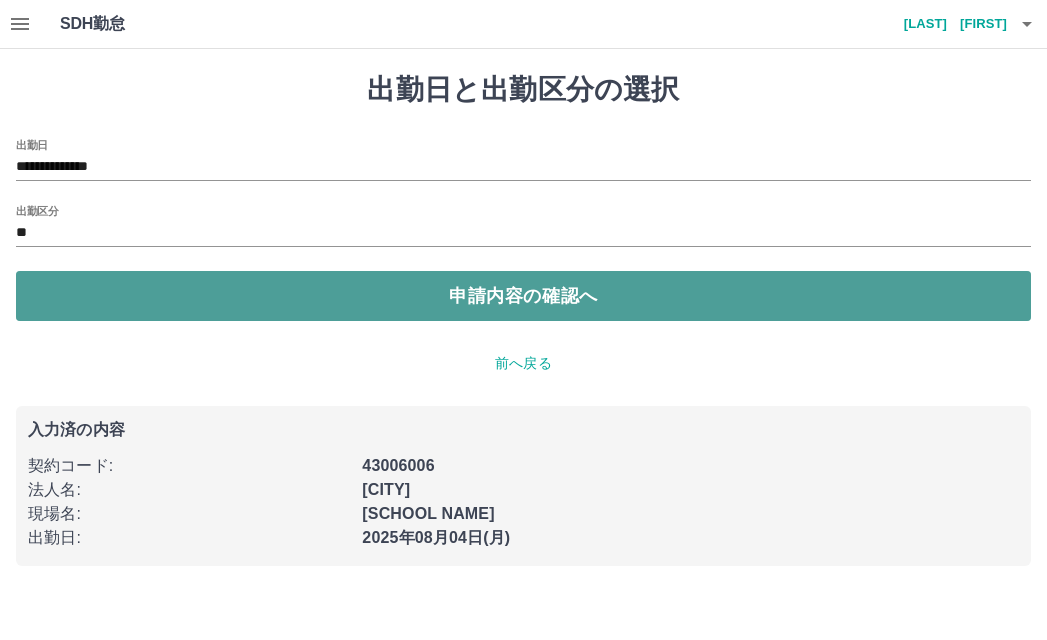 click on "申請内容の確認へ" at bounding box center (523, 296) 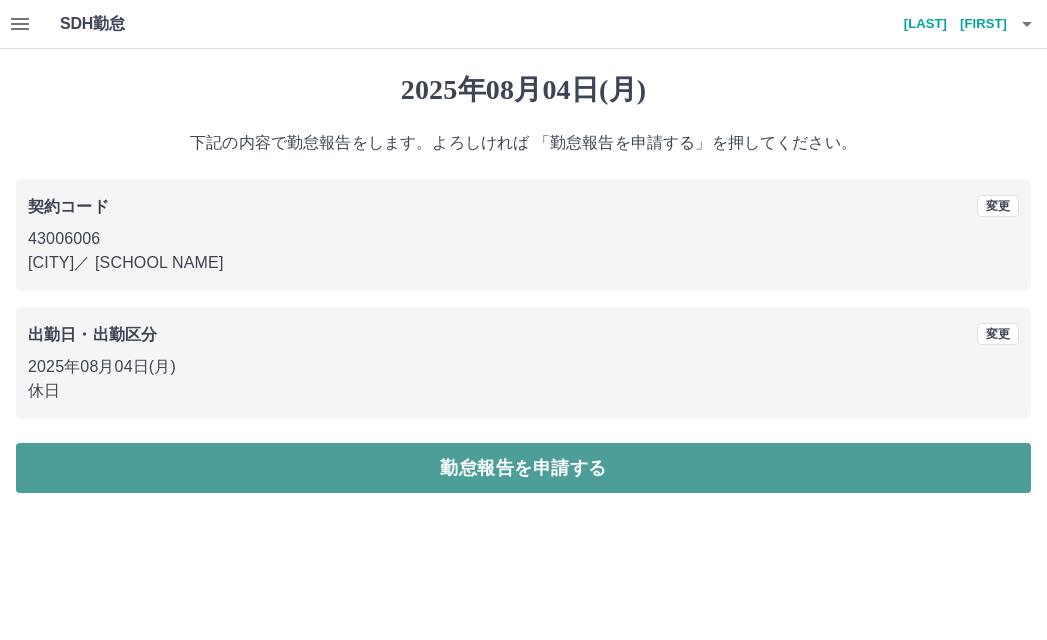 click on "勤怠報告を申請する" at bounding box center (523, 468) 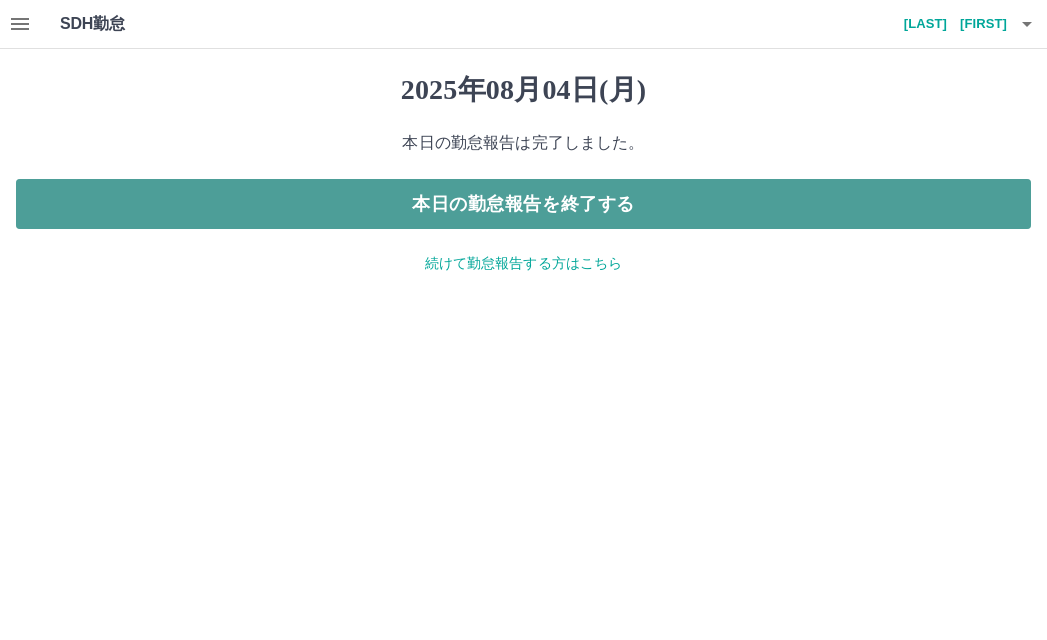 click on "本日の勤怠報告を終了する" at bounding box center [523, 204] 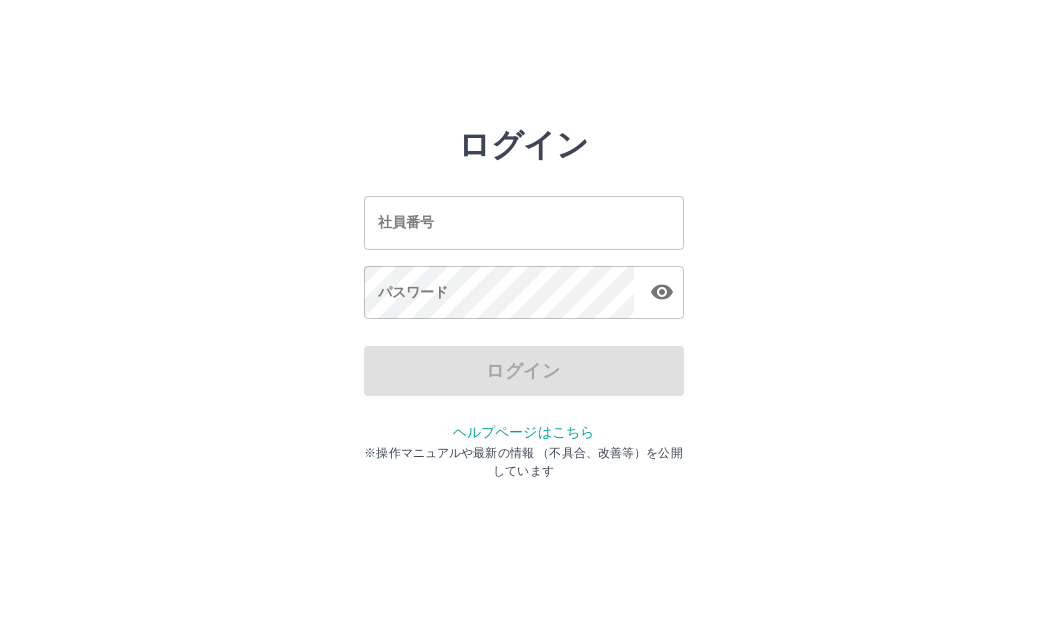 scroll, scrollTop: 0, scrollLeft: 0, axis: both 